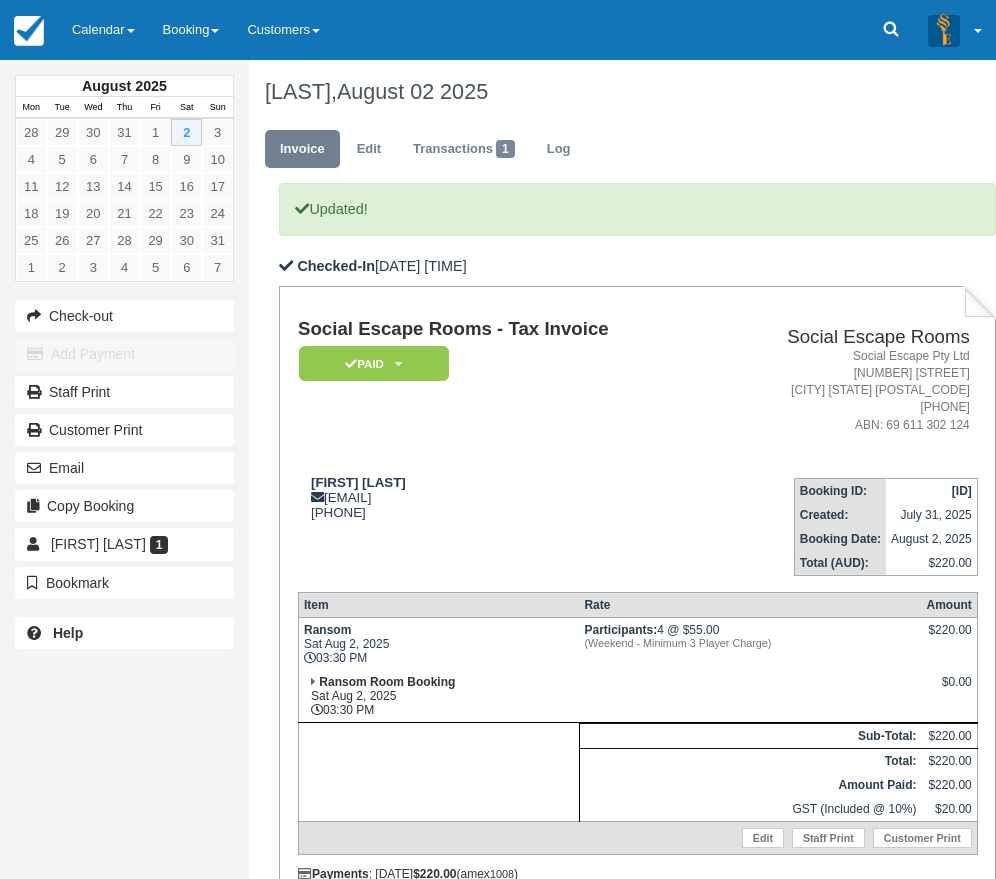 scroll, scrollTop: 0, scrollLeft: 0, axis: both 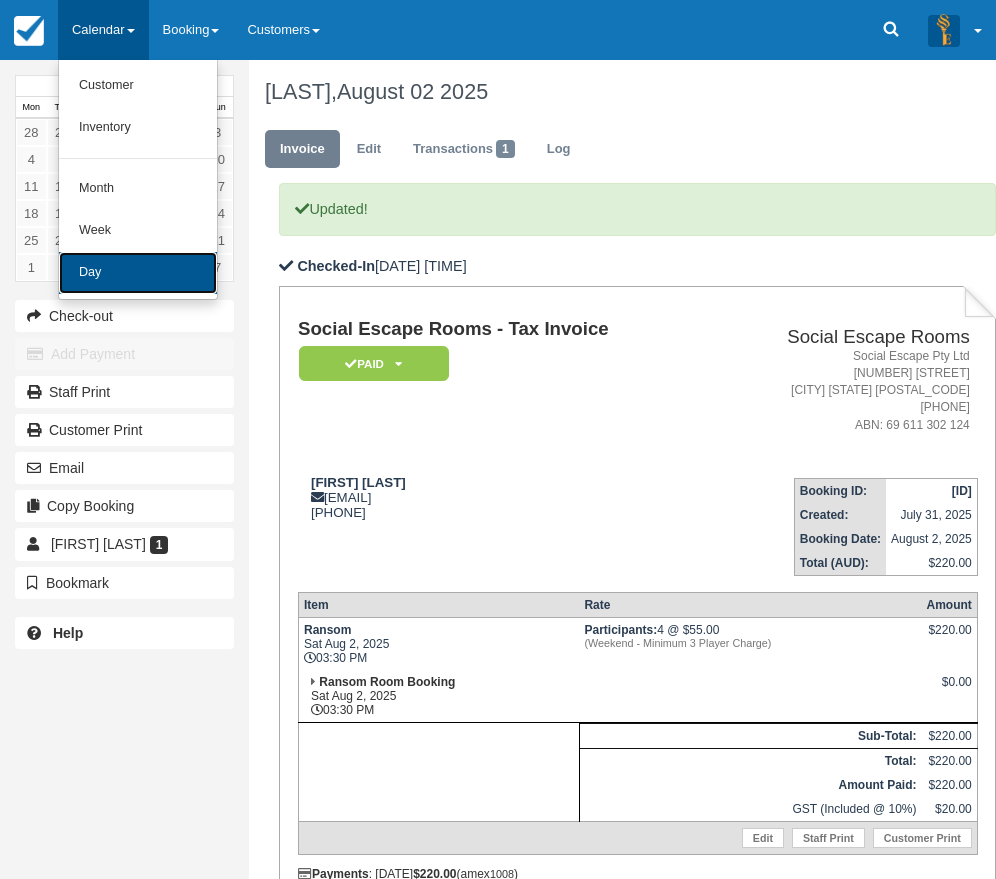 click on "Day" at bounding box center (138, 273) 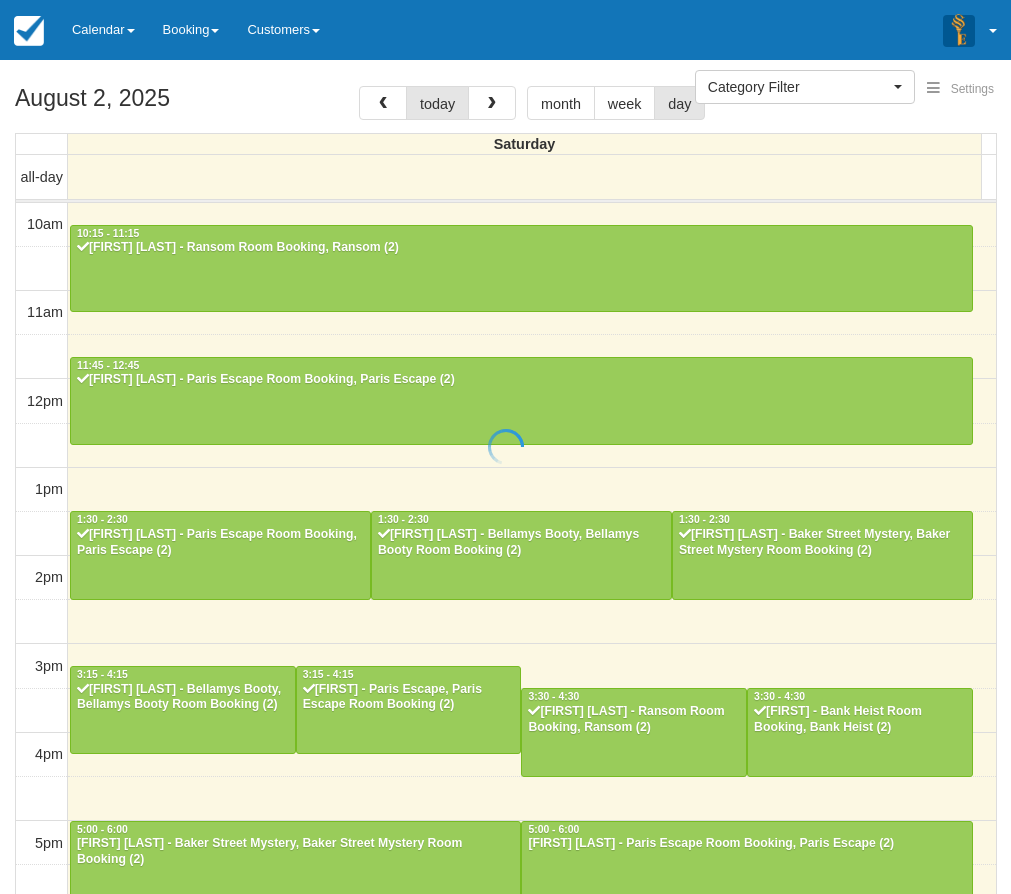 select 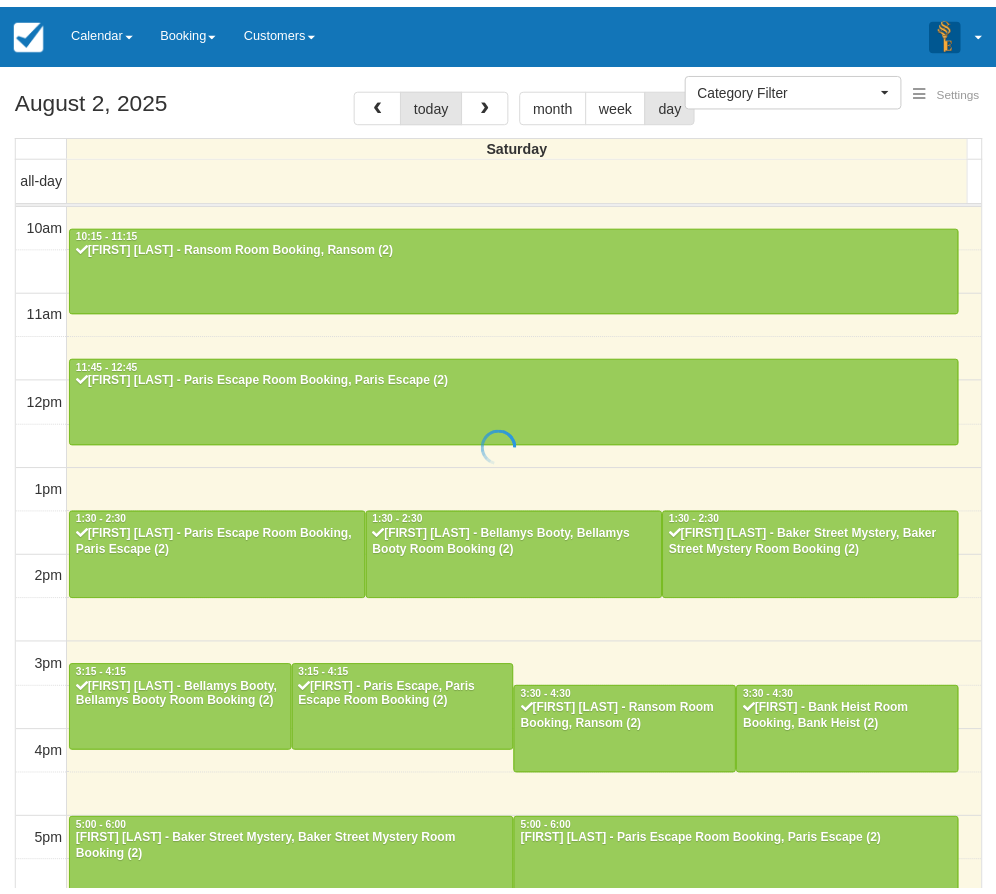 scroll, scrollTop: 0, scrollLeft: 0, axis: both 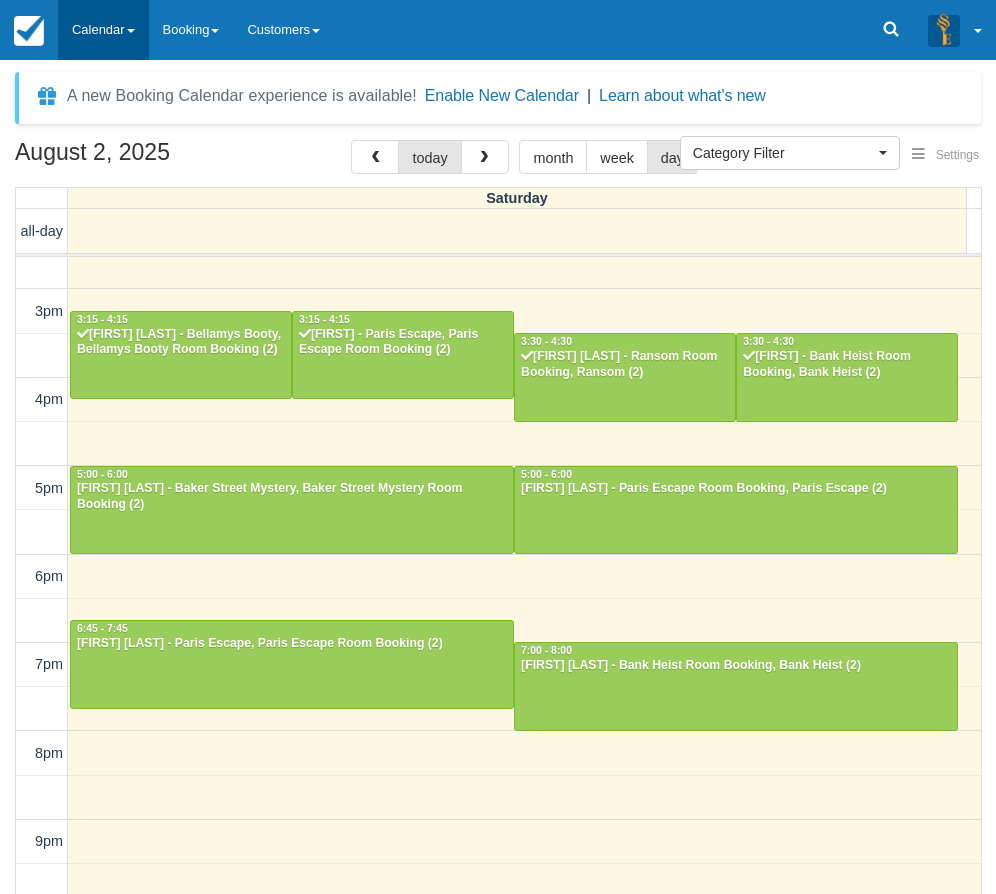 click on "Calendar" at bounding box center [103, 30] 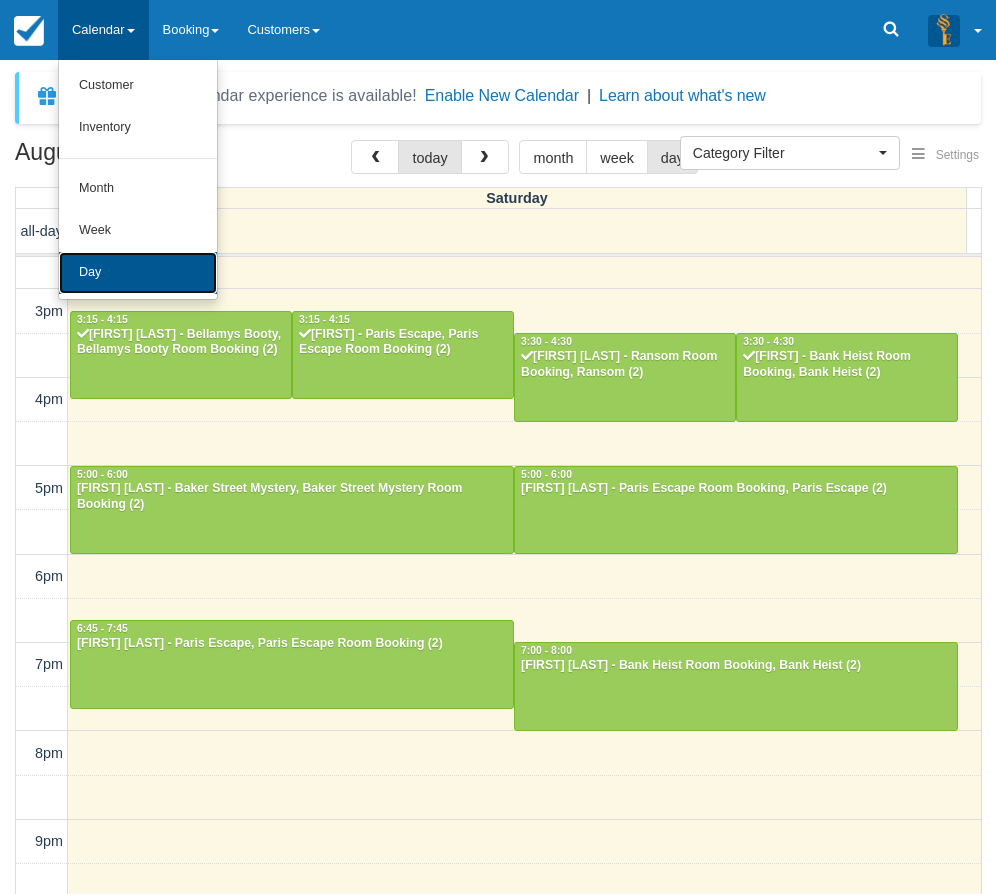click on "Day" at bounding box center (138, 273) 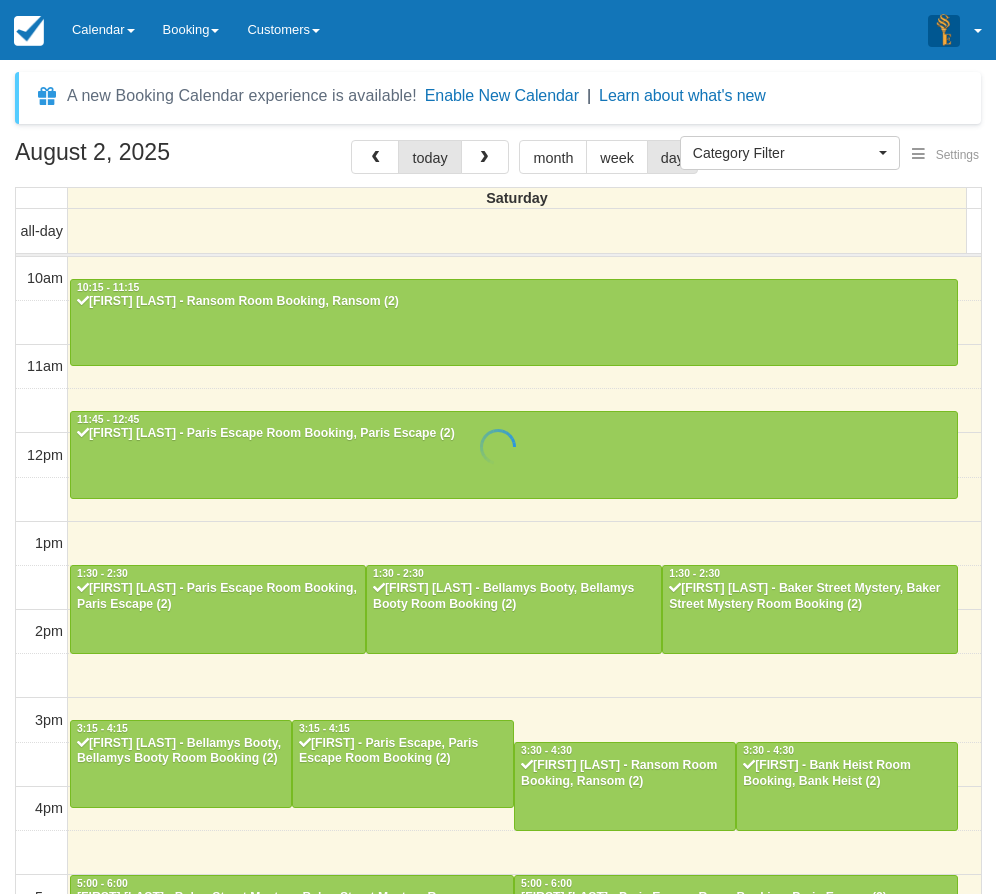 select 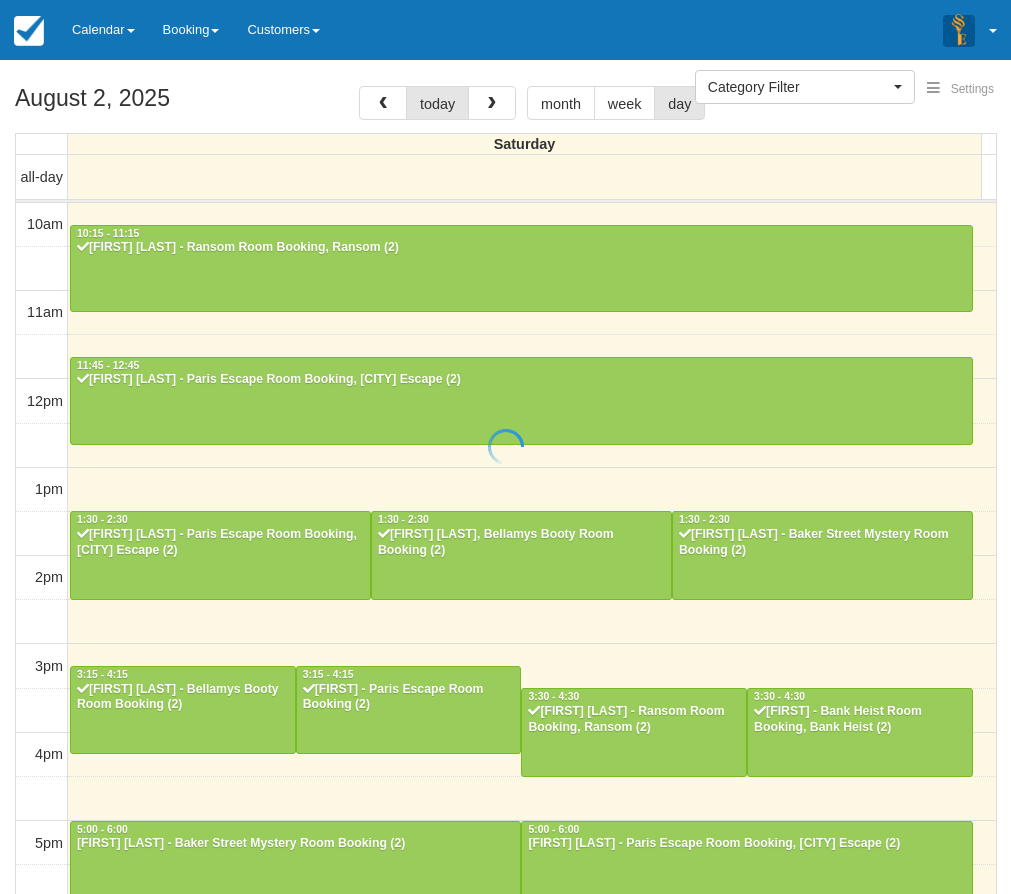 select 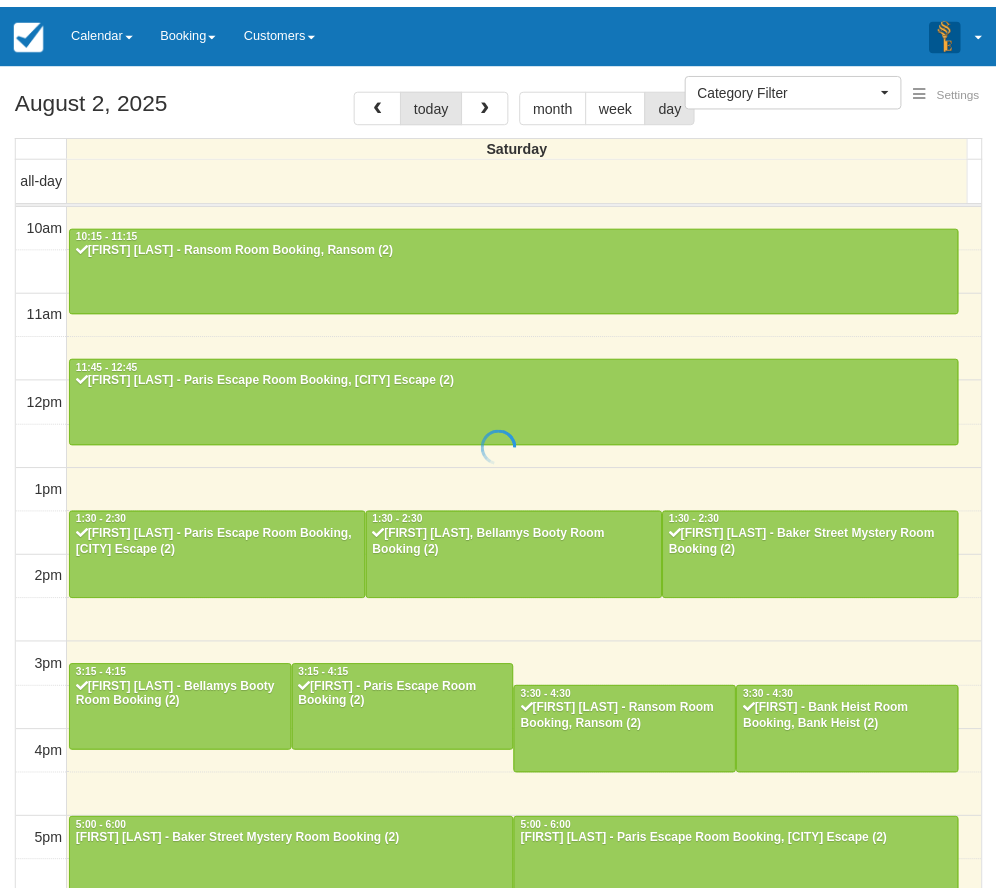 scroll, scrollTop: 0, scrollLeft: 0, axis: both 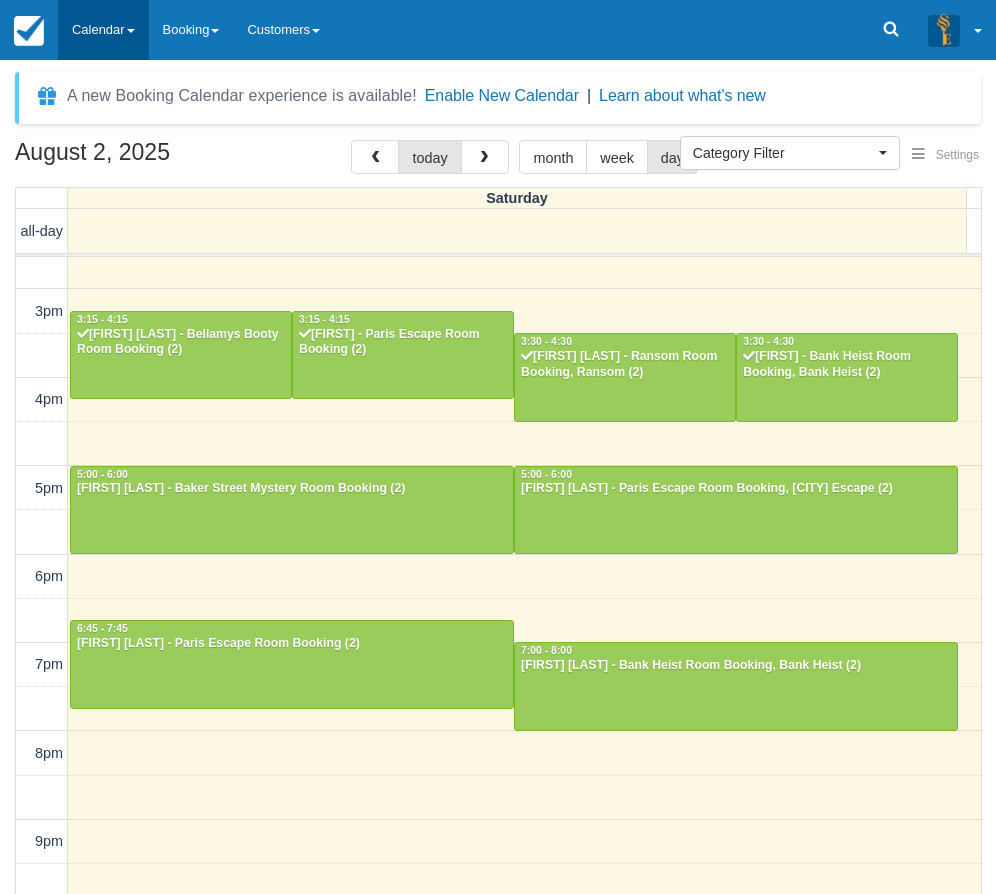 click on "Calendar" at bounding box center [103, 30] 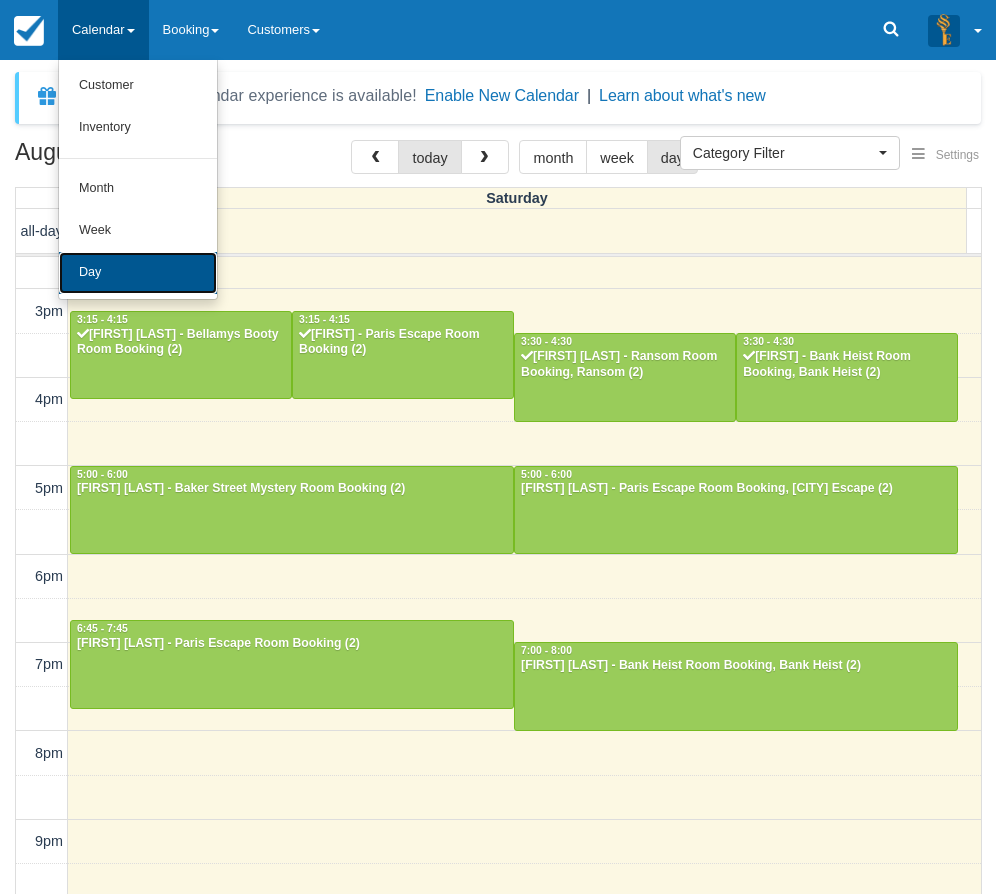 click on "Day" at bounding box center (138, 273) 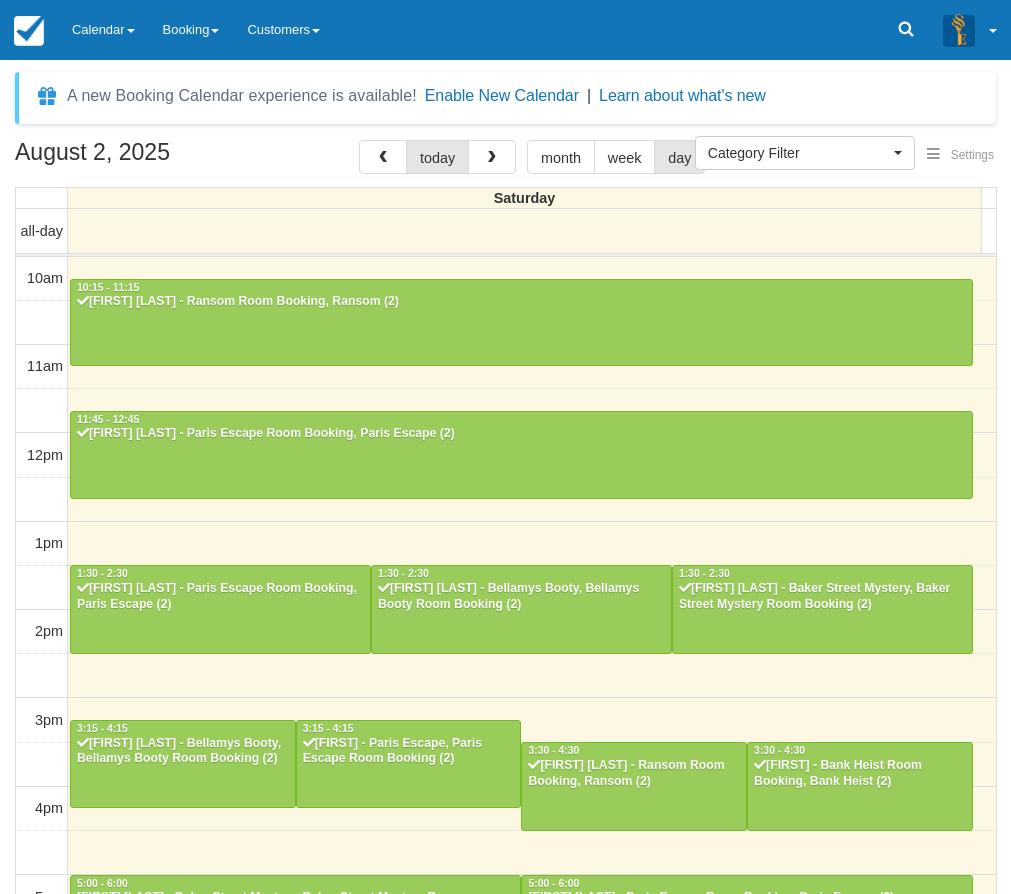 select 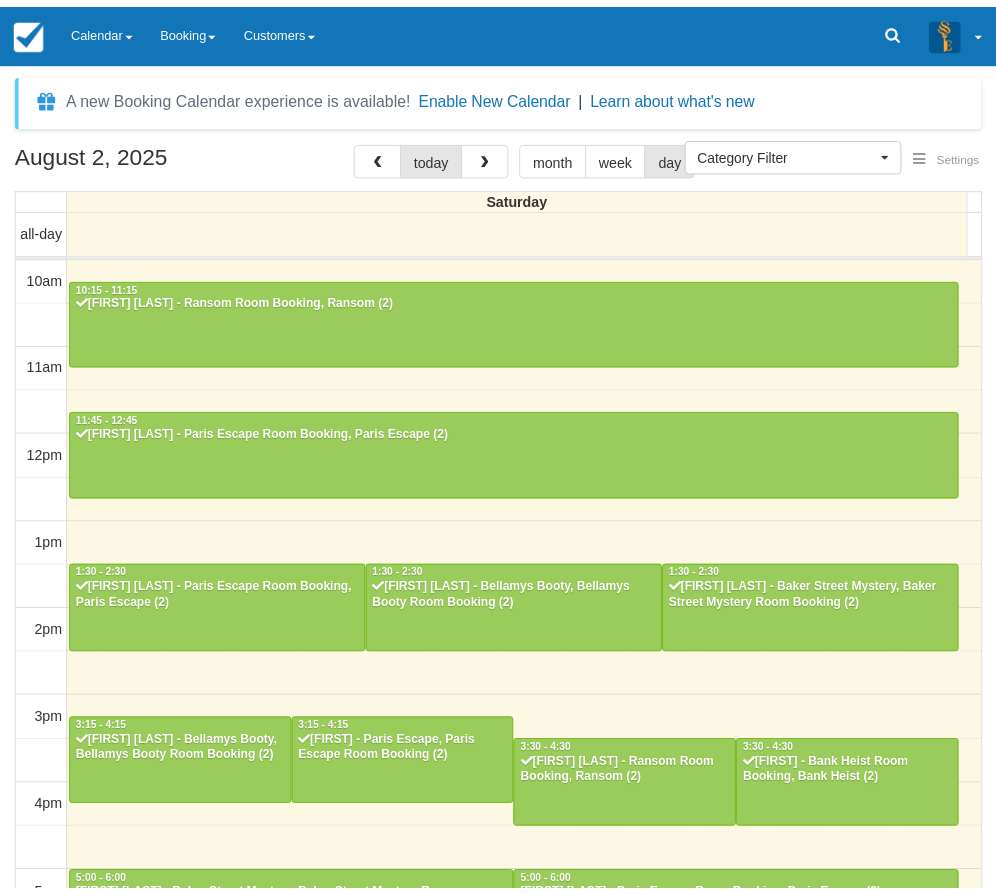 scroll, scrollTop: 0, scrollLeft: 0, axis: both 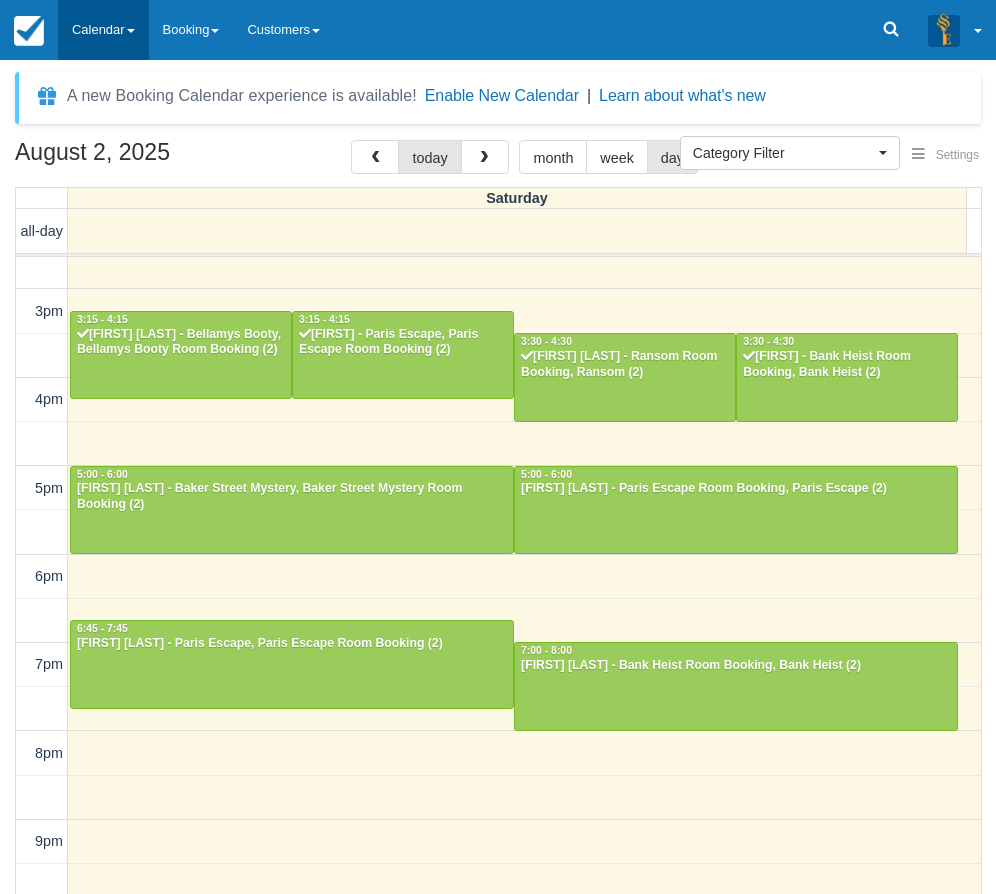 click on "Calendar" at bounding box center [103, 30] 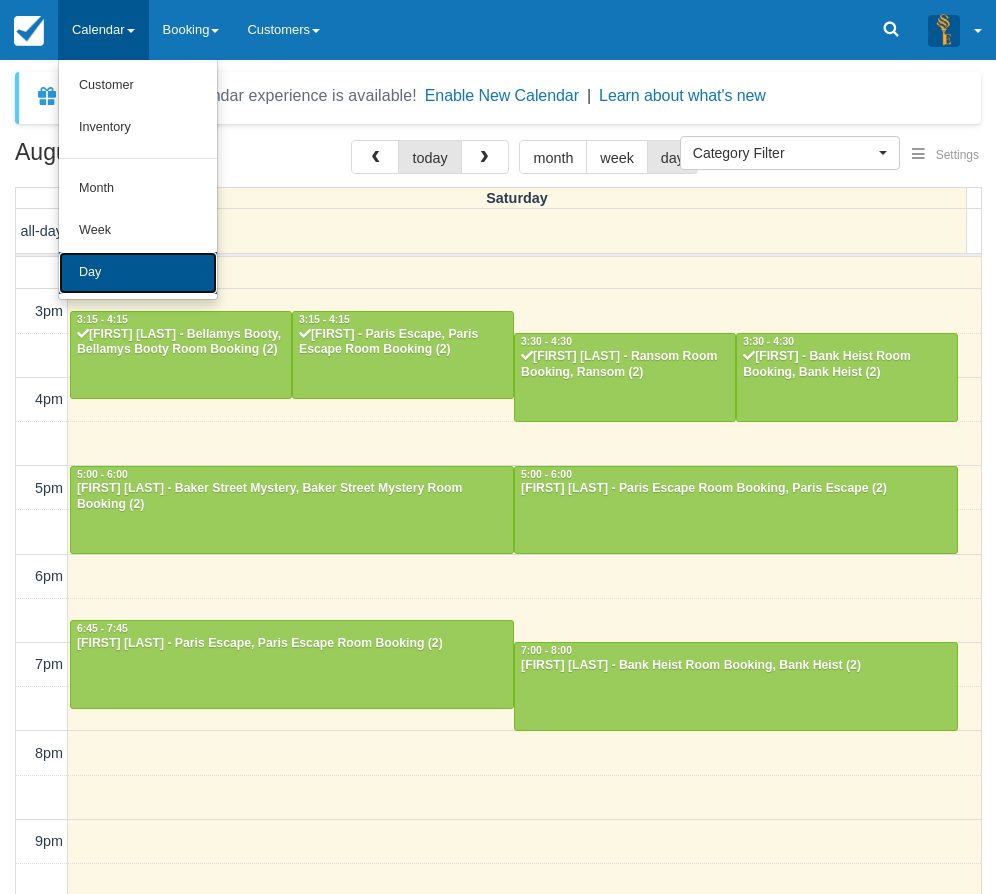 click on "Day" at bounding box center (138, 273) 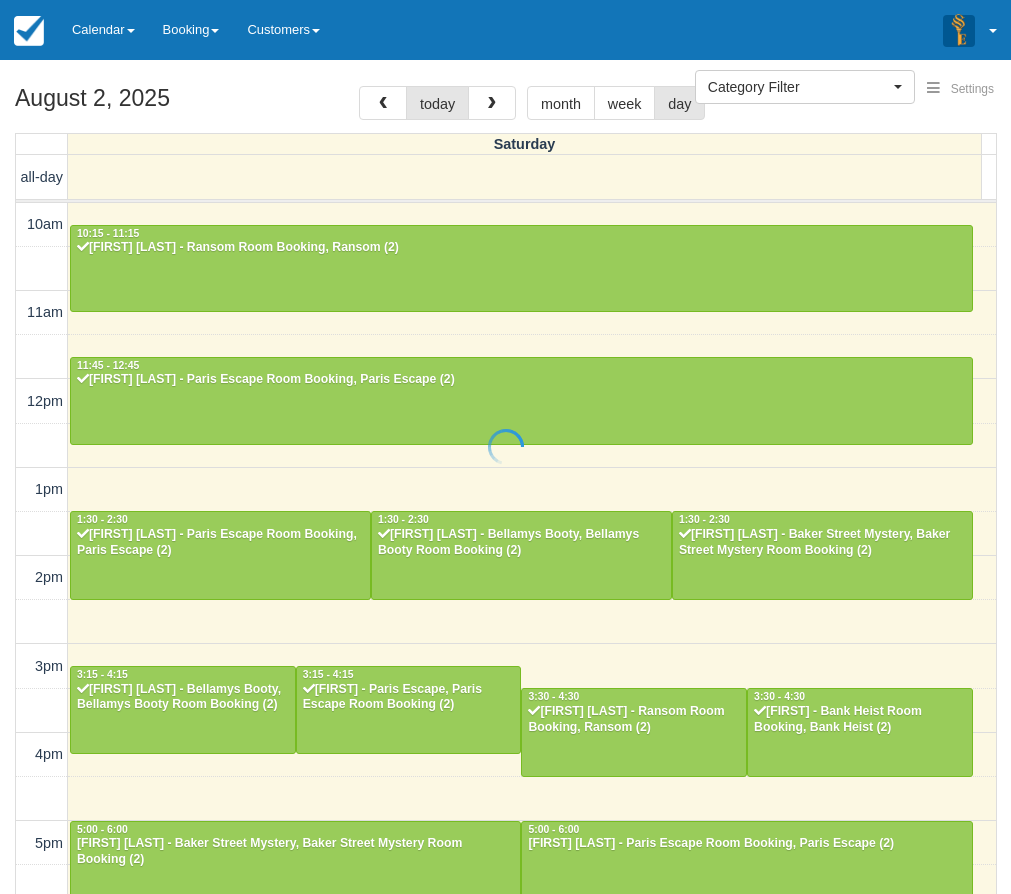 select 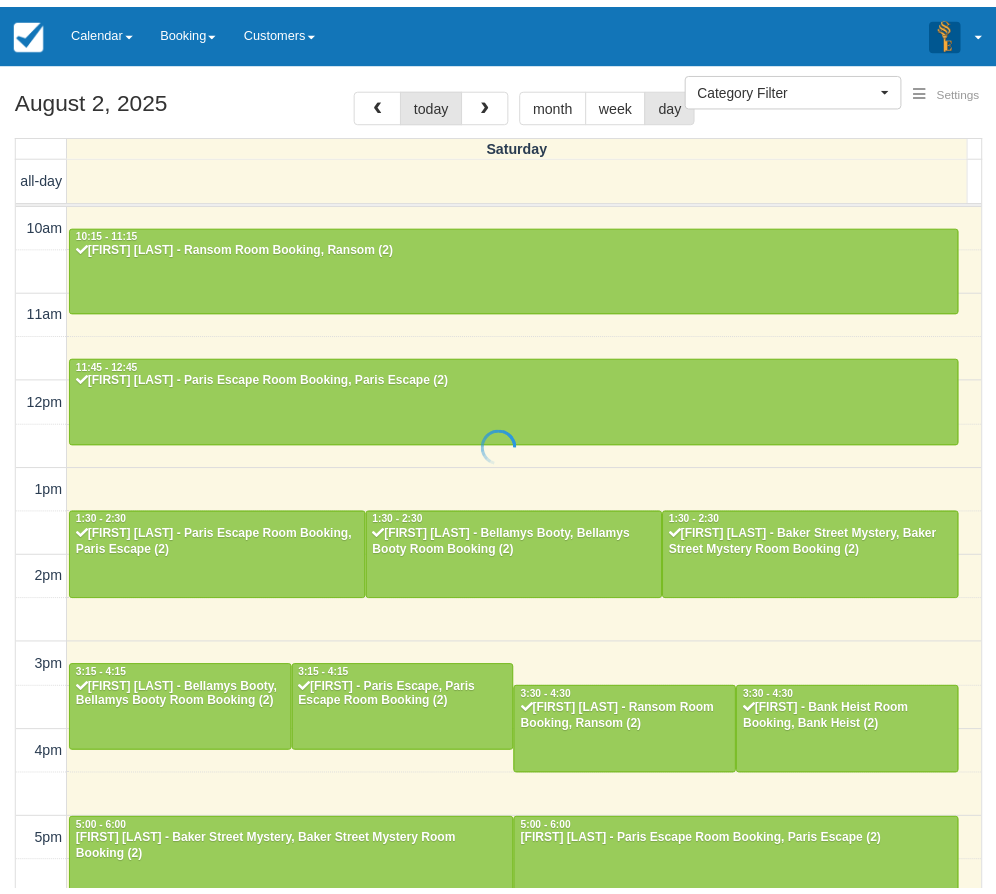scroll, scrollTop: 0, scrollLeft: 0, axis: both 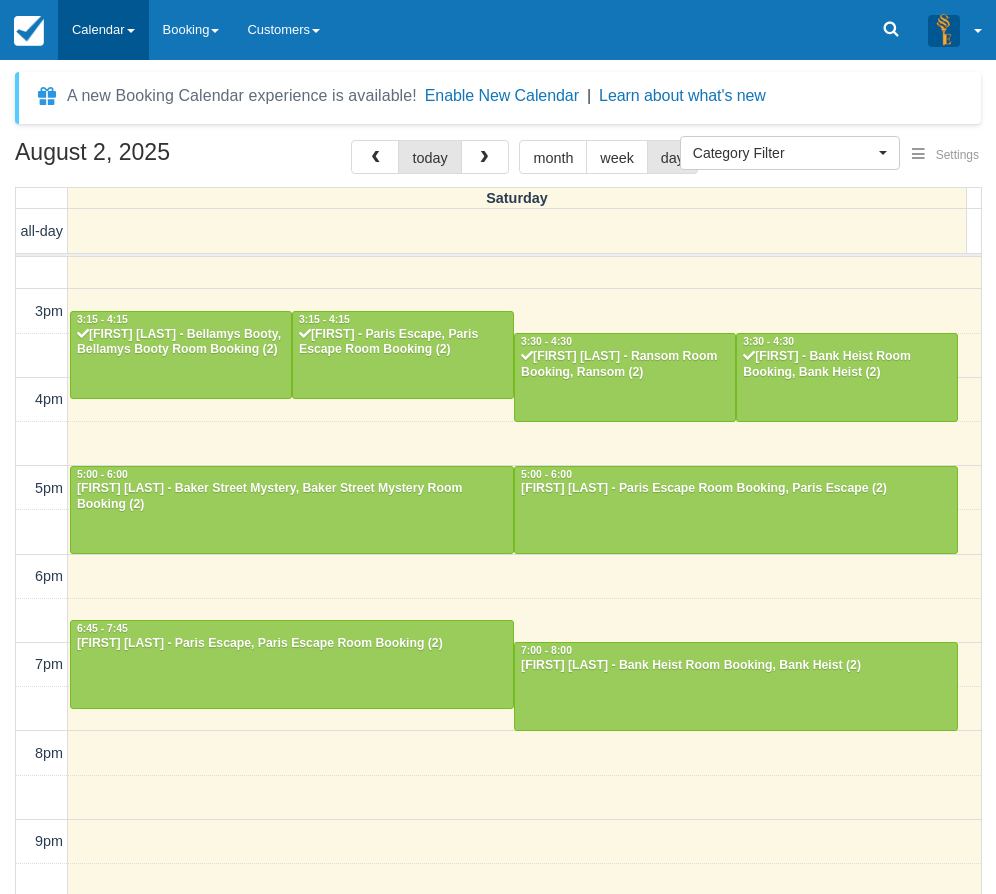 click on "Calendar" at bounding box center [103, 30] 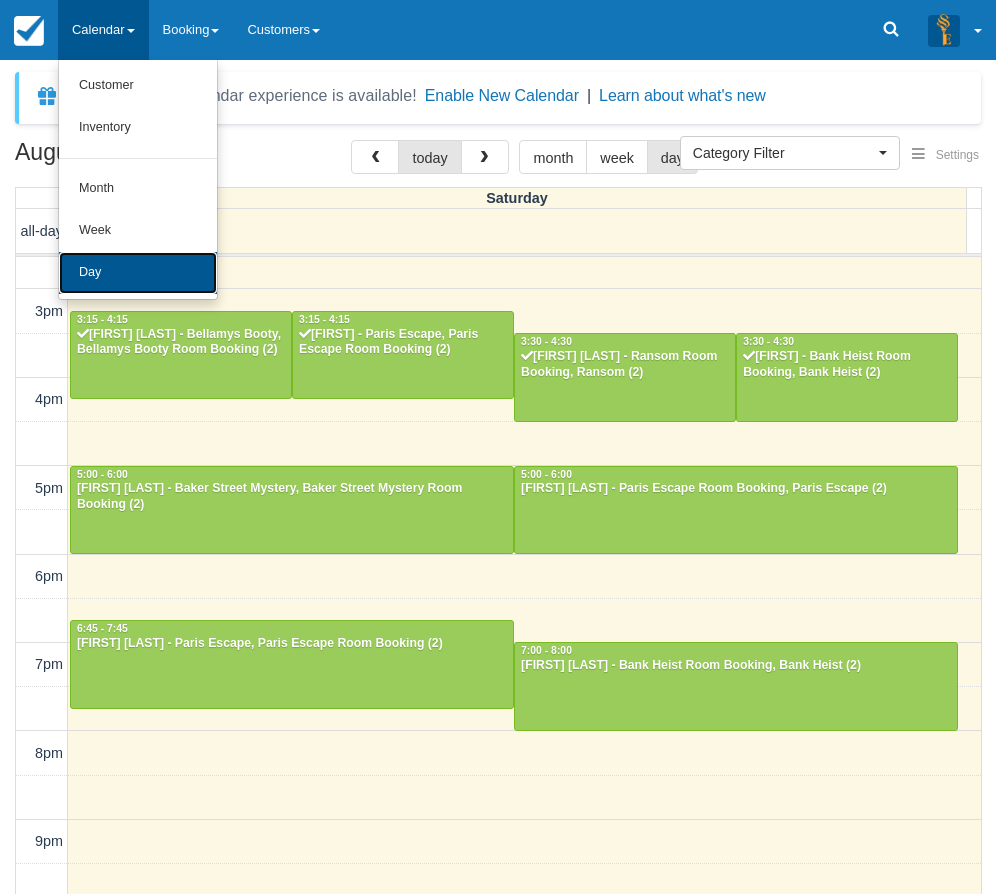 click on "Day" at bounding box center (138, 273) 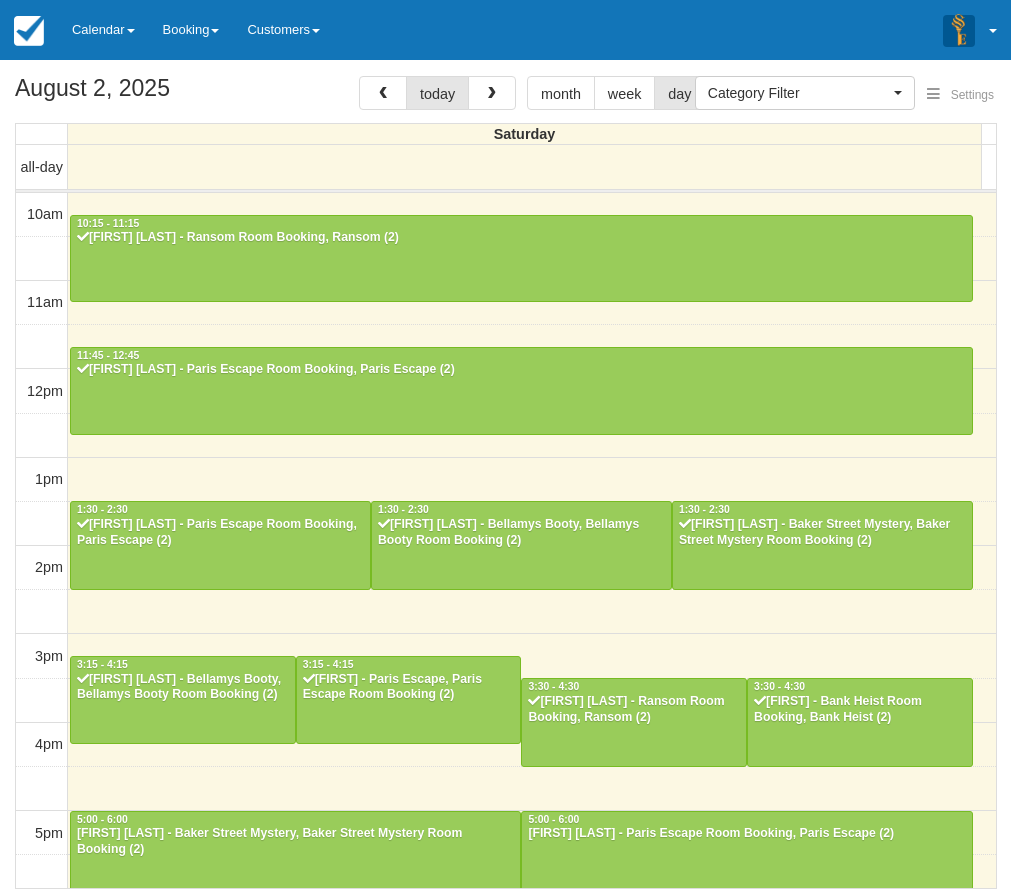 select 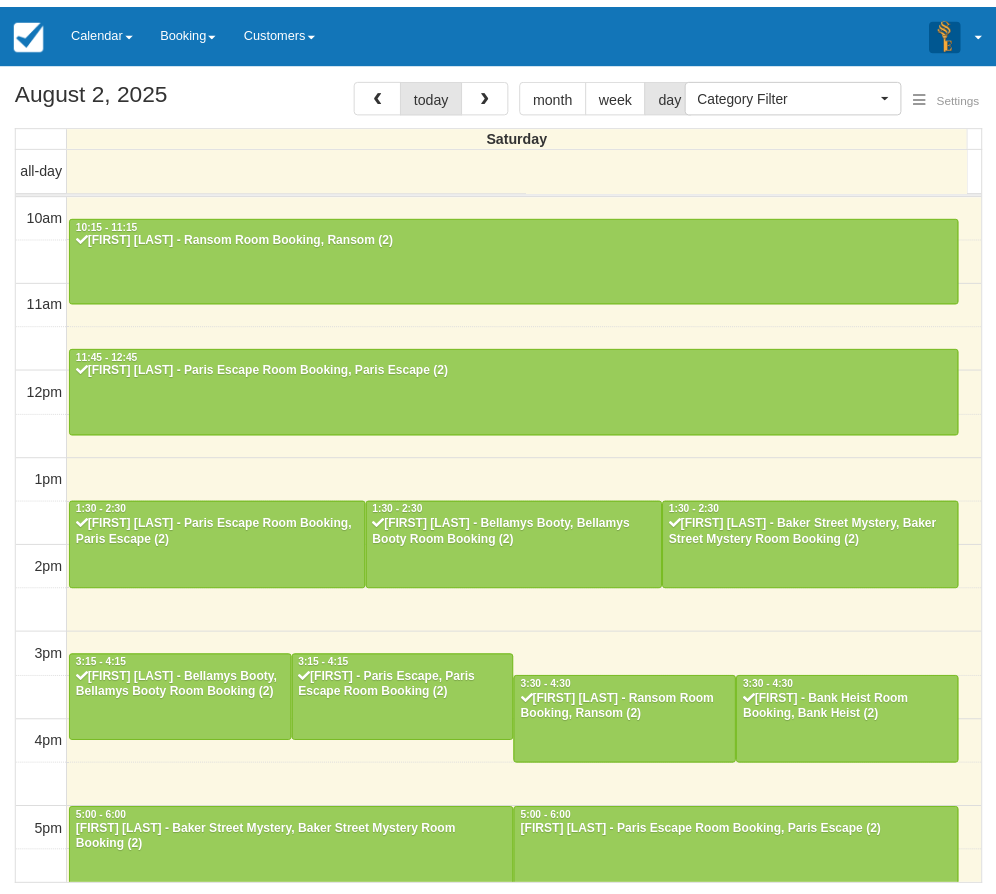 scroll, scrollTop: 409, scrollLeft: 0, axis: vertical 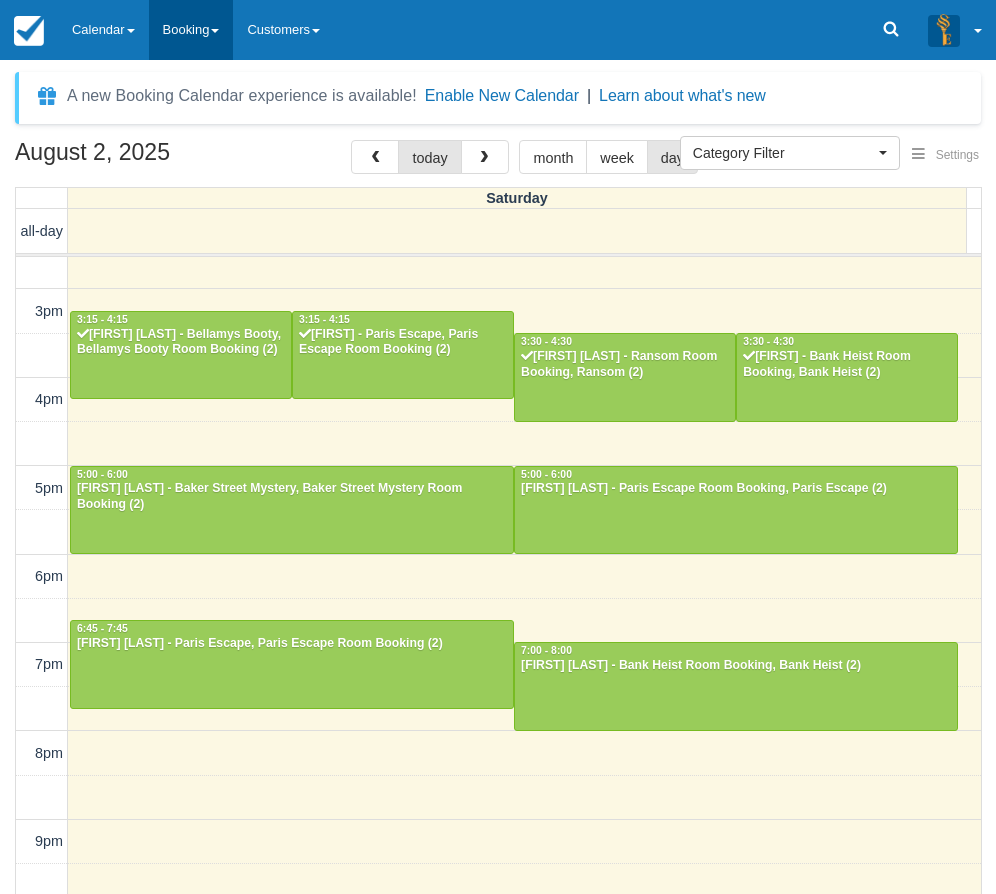 click on "Booking" at bounding box center (191, 30) 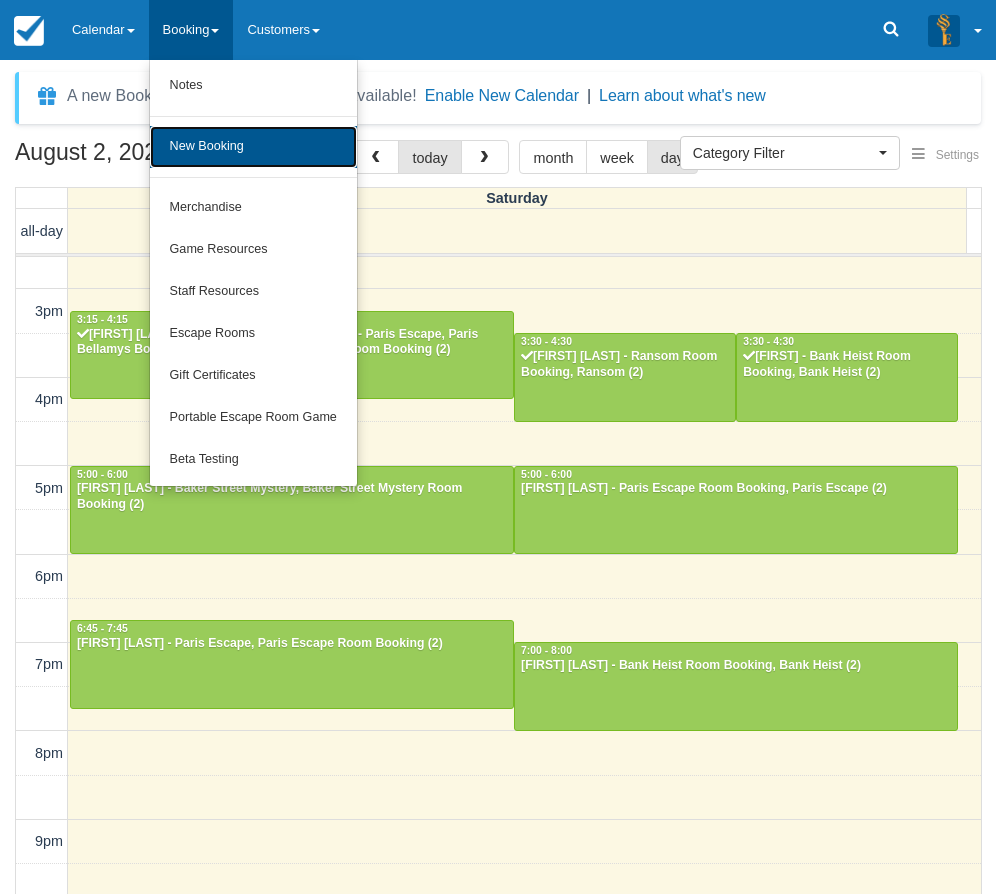 click on "New Booking" at bounding box center (253, 147) 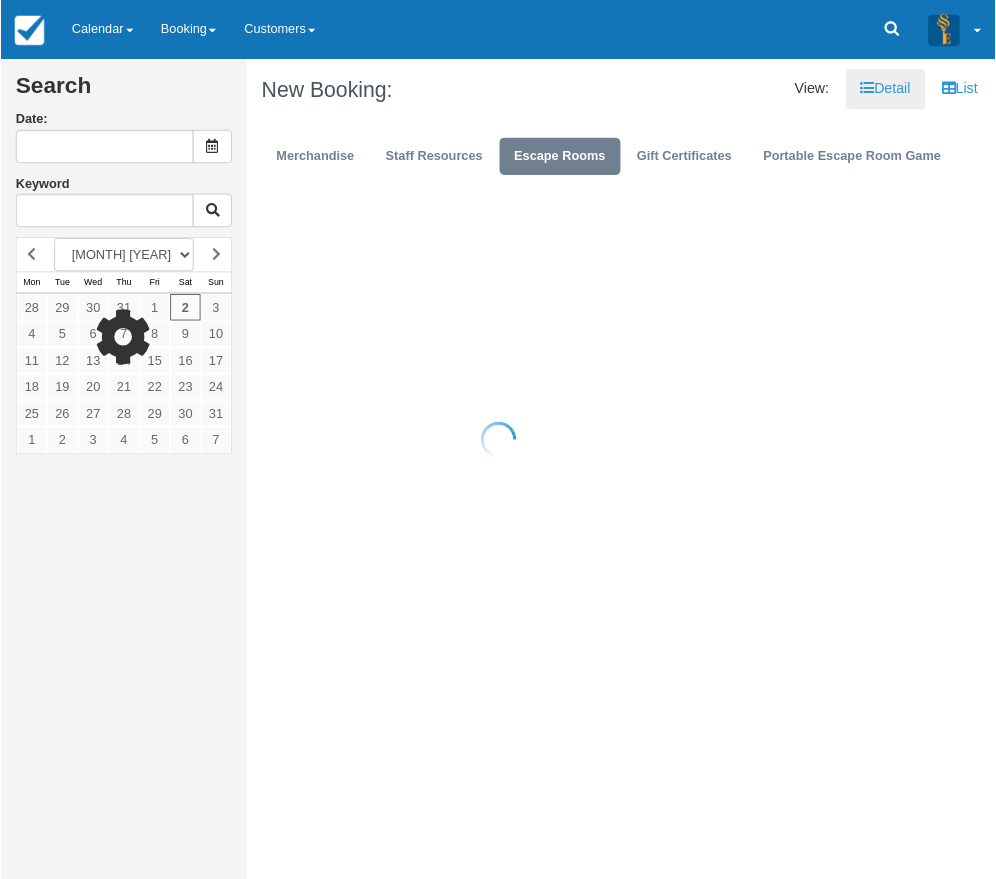 scroll, scrollTop: 0, scrollLeft: 0, axis: both 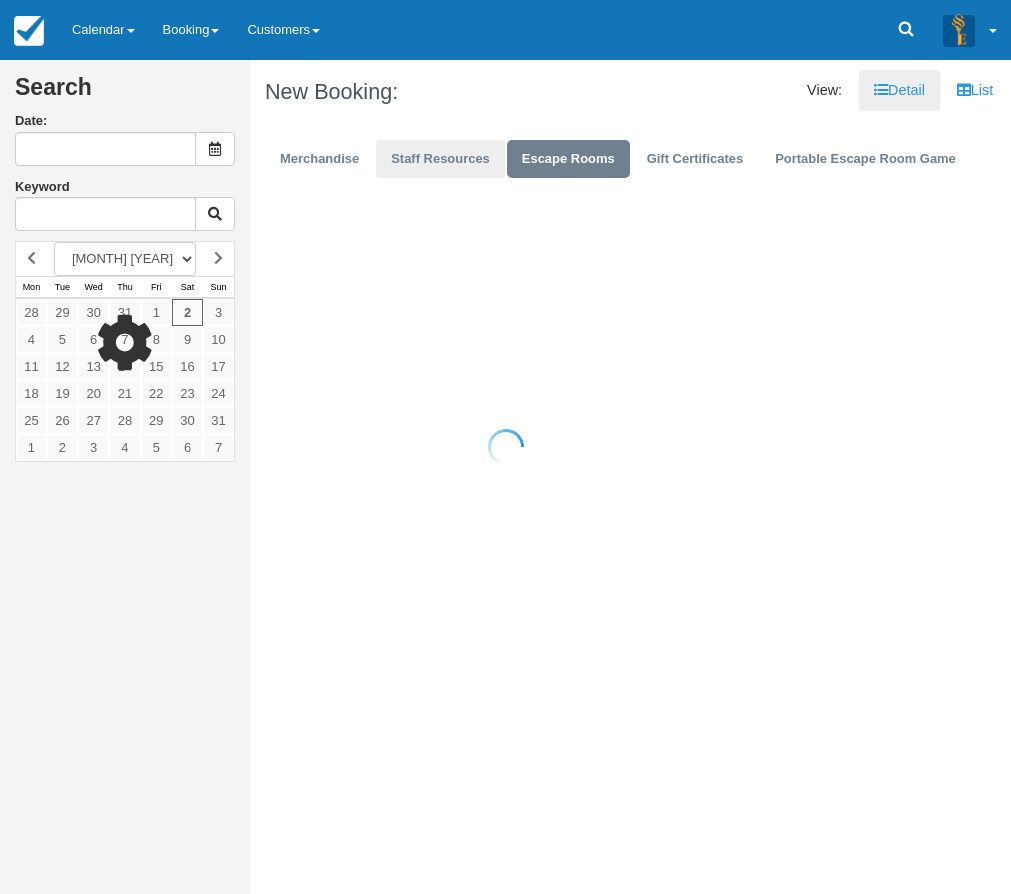 type on "02/08/2025" 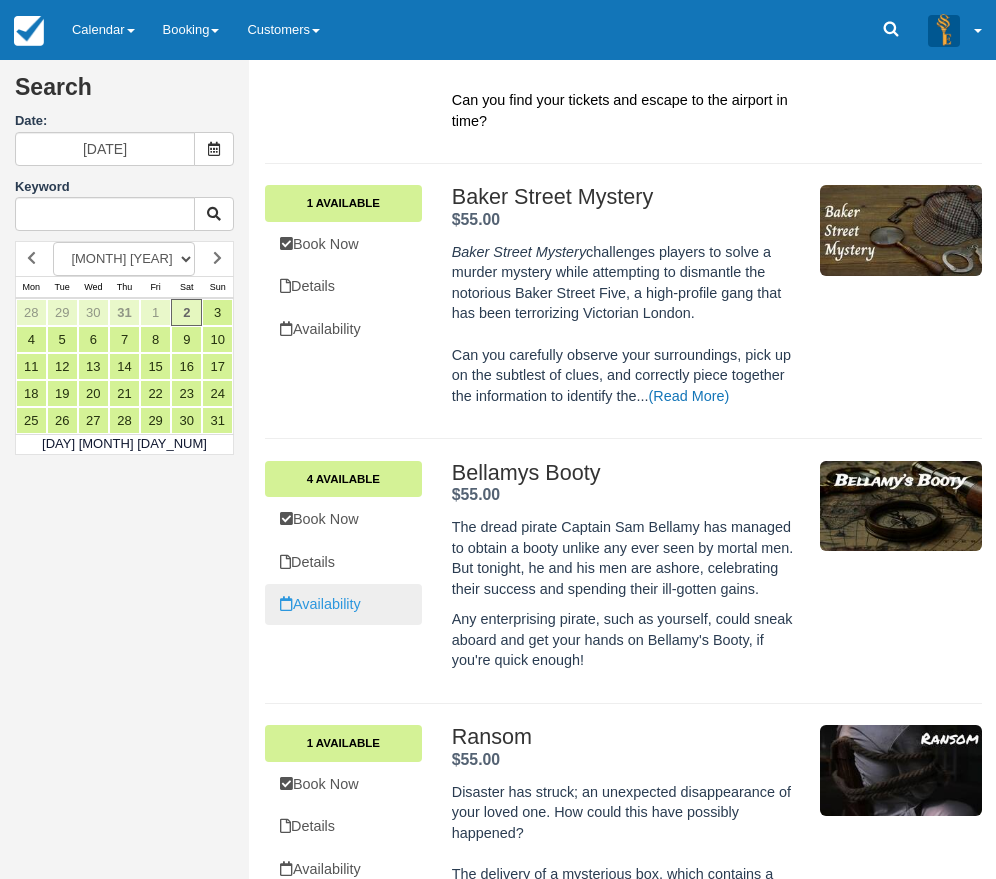 scroll, scrollTop: 400, scrollLeft: 0, axis: vertical 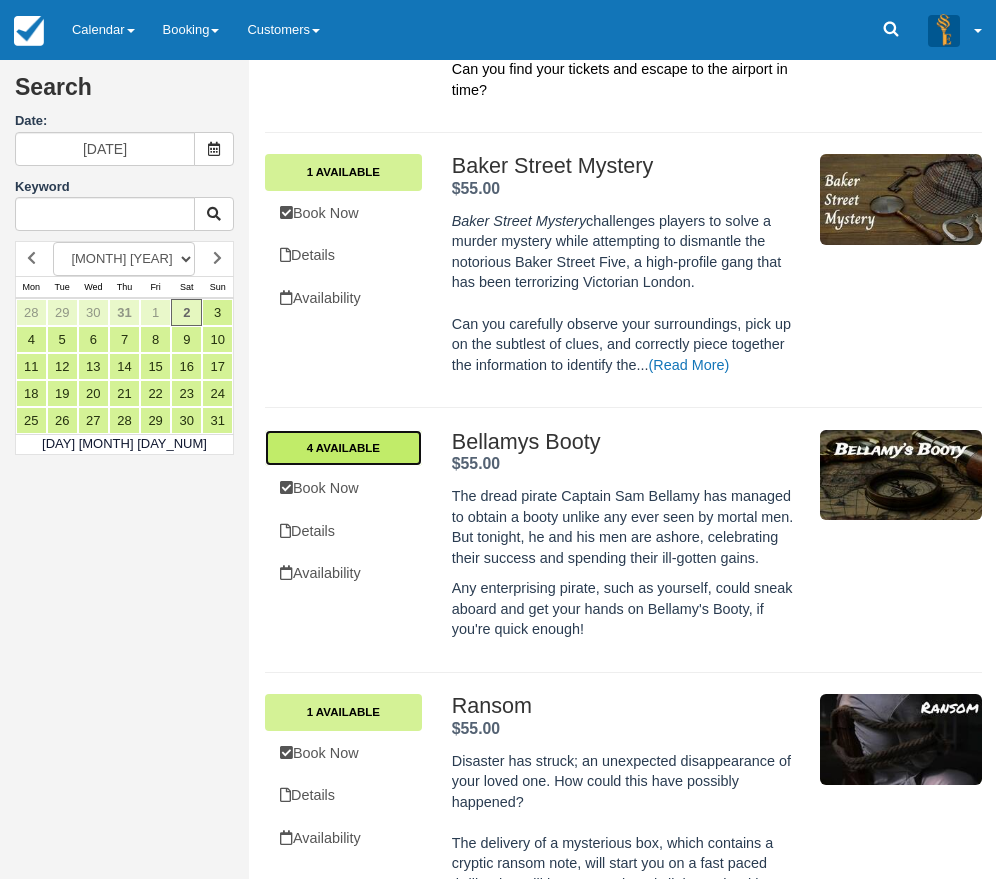 click on "4 Available" at bounding box center (343, 448) 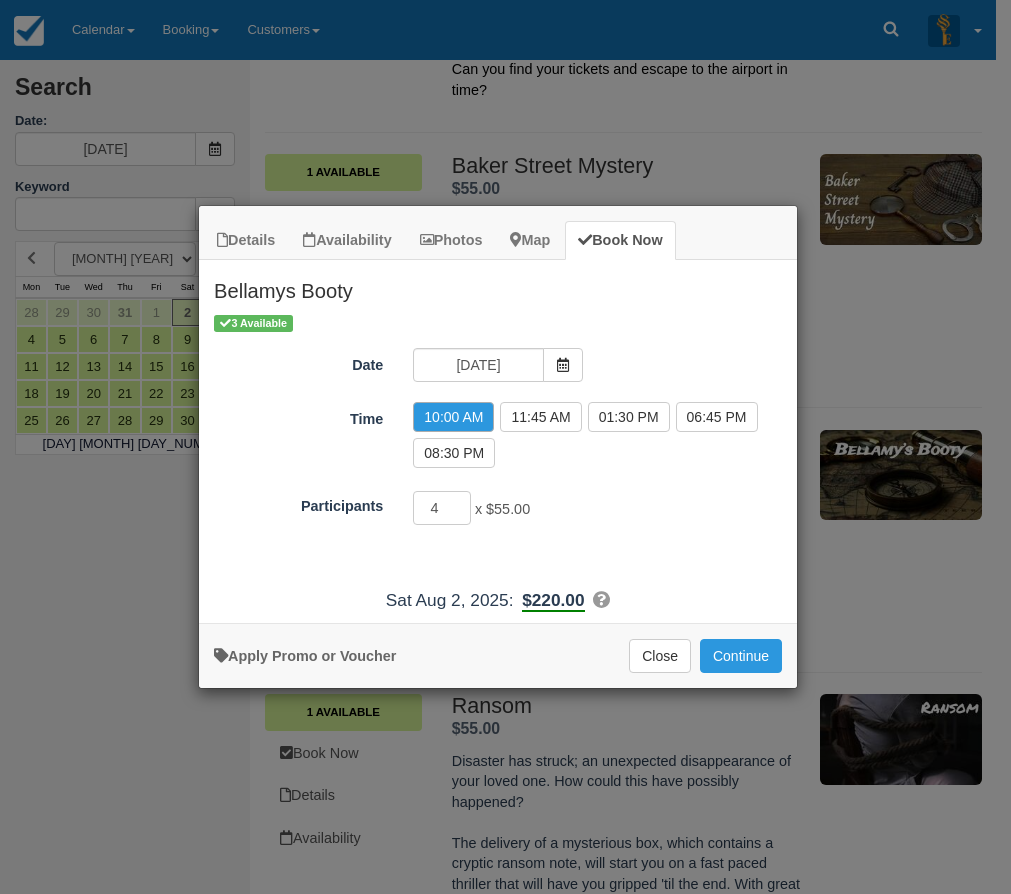 click on "Details
Availability
Photos
Map
Book Now
Bellamys Booty
The dread pirate Captain Sam Bellamy has managed to obtain a booty unlike any ever seen by mortal men. But tonight, he and his men are ashore, celebrating their success and spending their ill-gotten gains.
Any enterprising pirate, such as yourself,  could sneak aboard and get your hands on Bellamy's Booty, if you're quick enough!
August 2025
Mon Monday Tue Tuesday Wed Wednesday Thu Thursday Fri Friday Sat Saturday Sun Sunday
28
29
30
31
1 2" at bounding box center [505, 447] 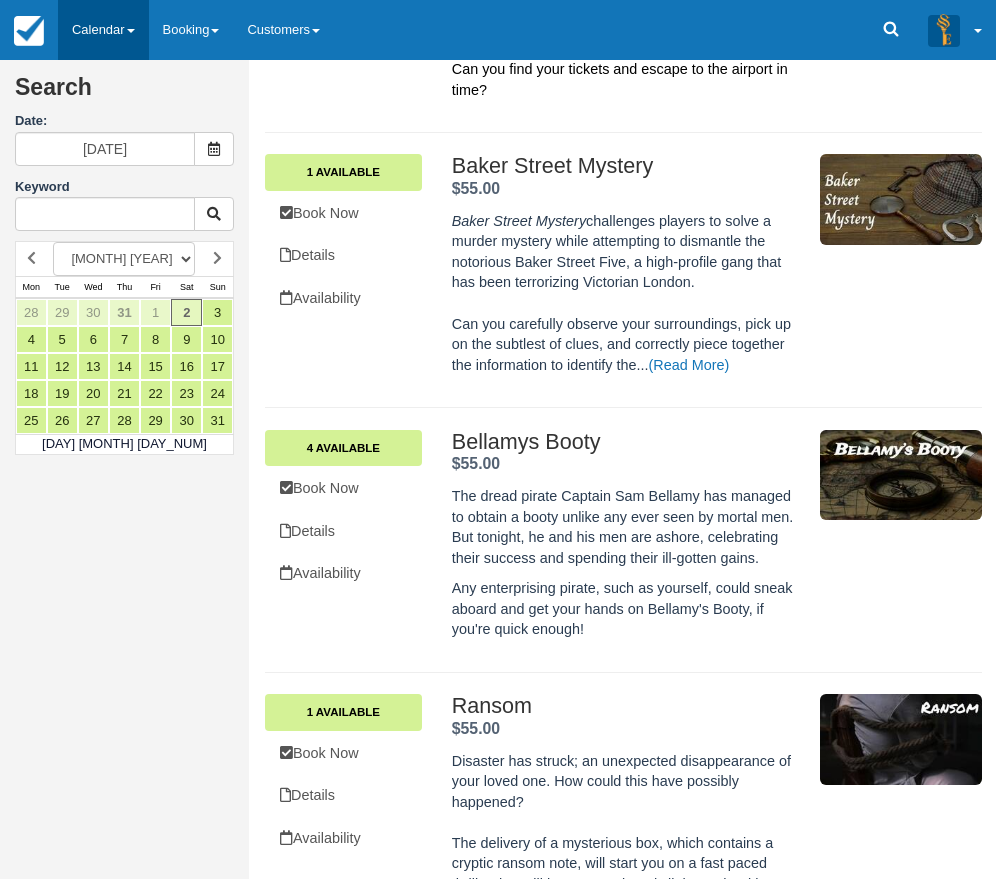 click on "Calendar" at bounding box center (103, 30) 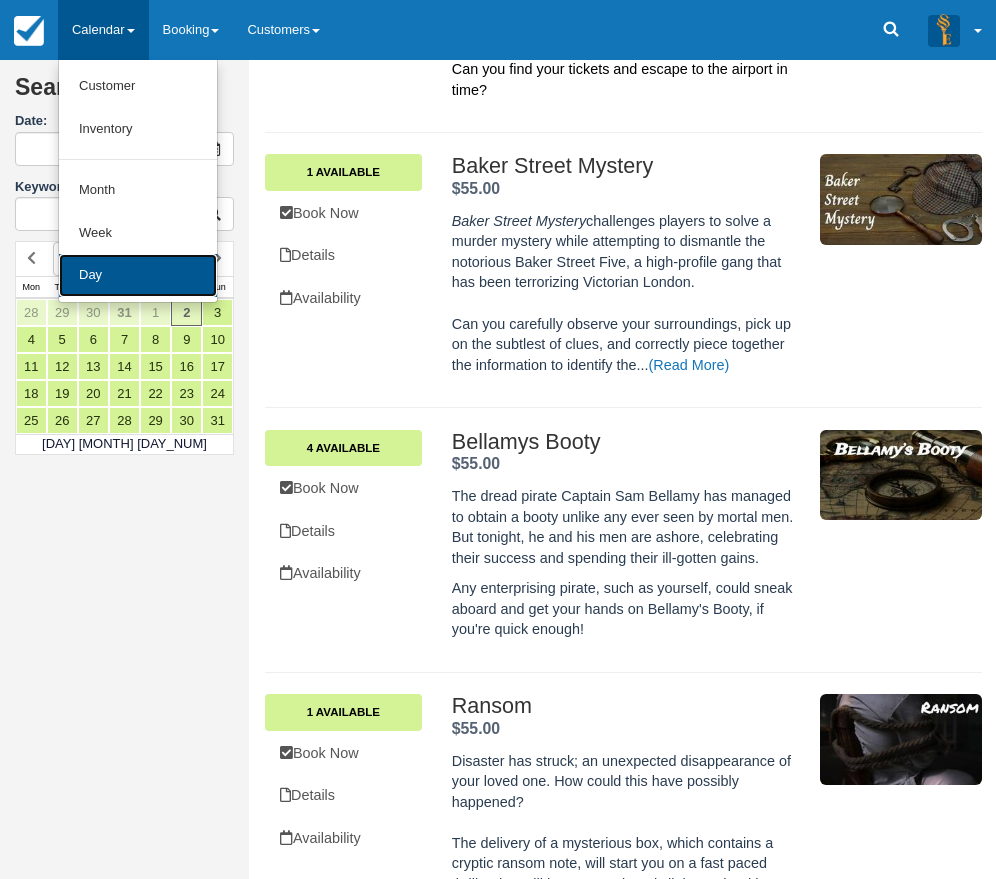 click on "Day" at bounding box center (138, 275) 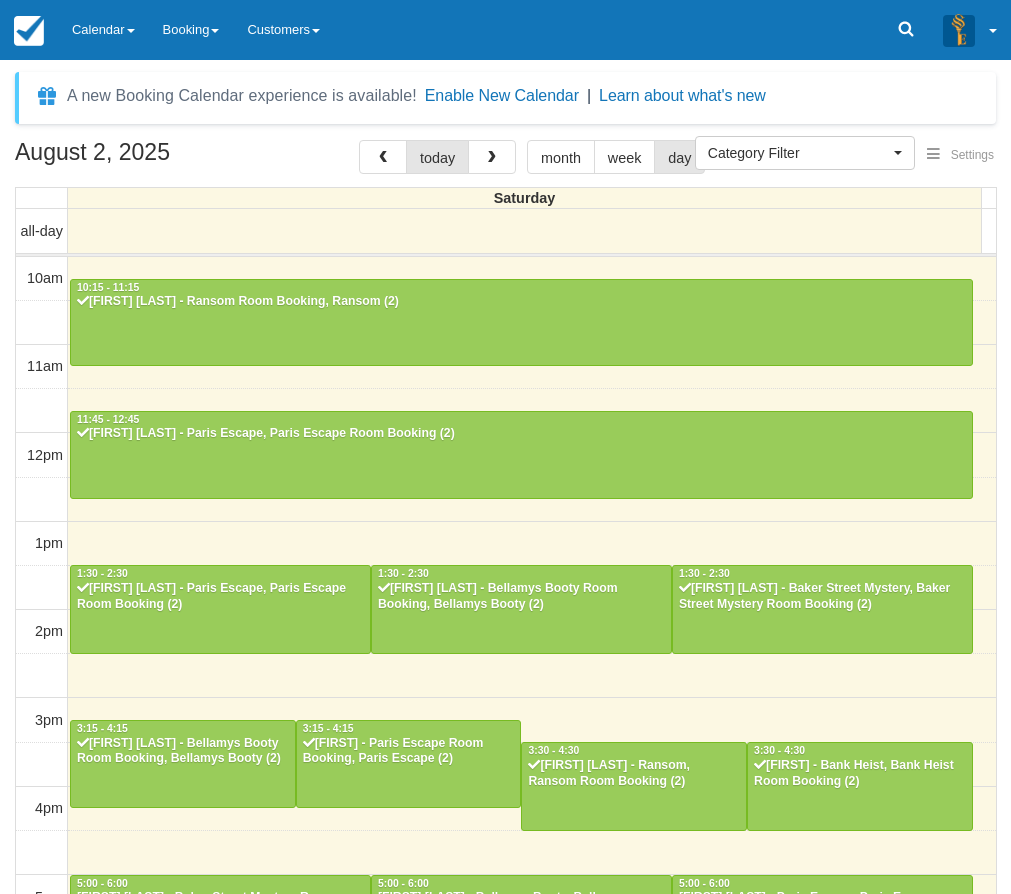 select 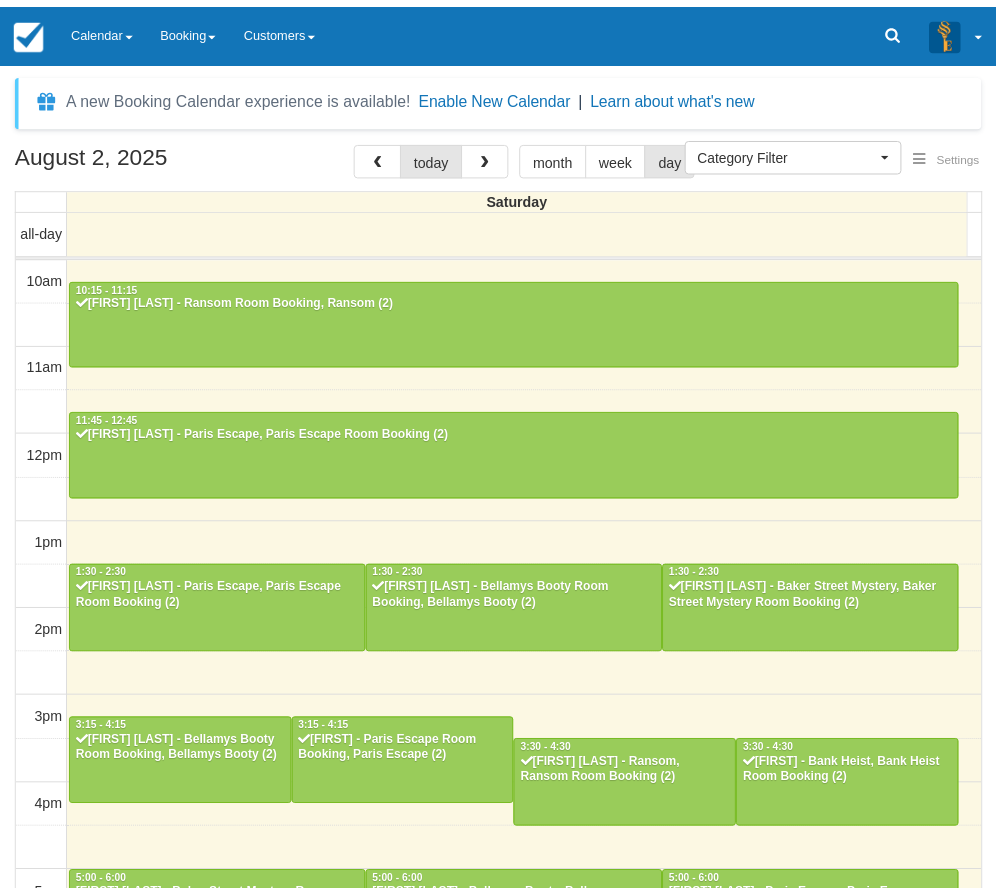 scroll, scrollTop: 0, scrollLeft: 0, axis: both 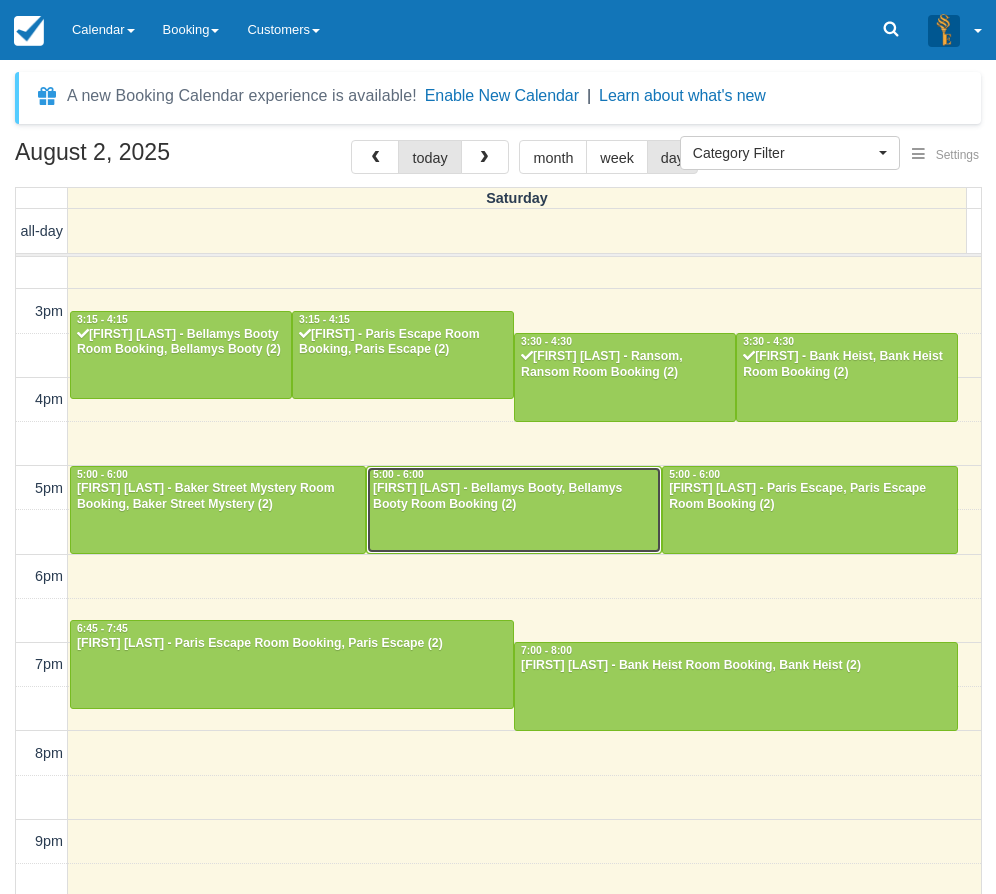 click on "[FIRST] [LAST] - Bellamys Booty, Bellamys Booty Room Booking (2)" at bounding box center (514, 497) 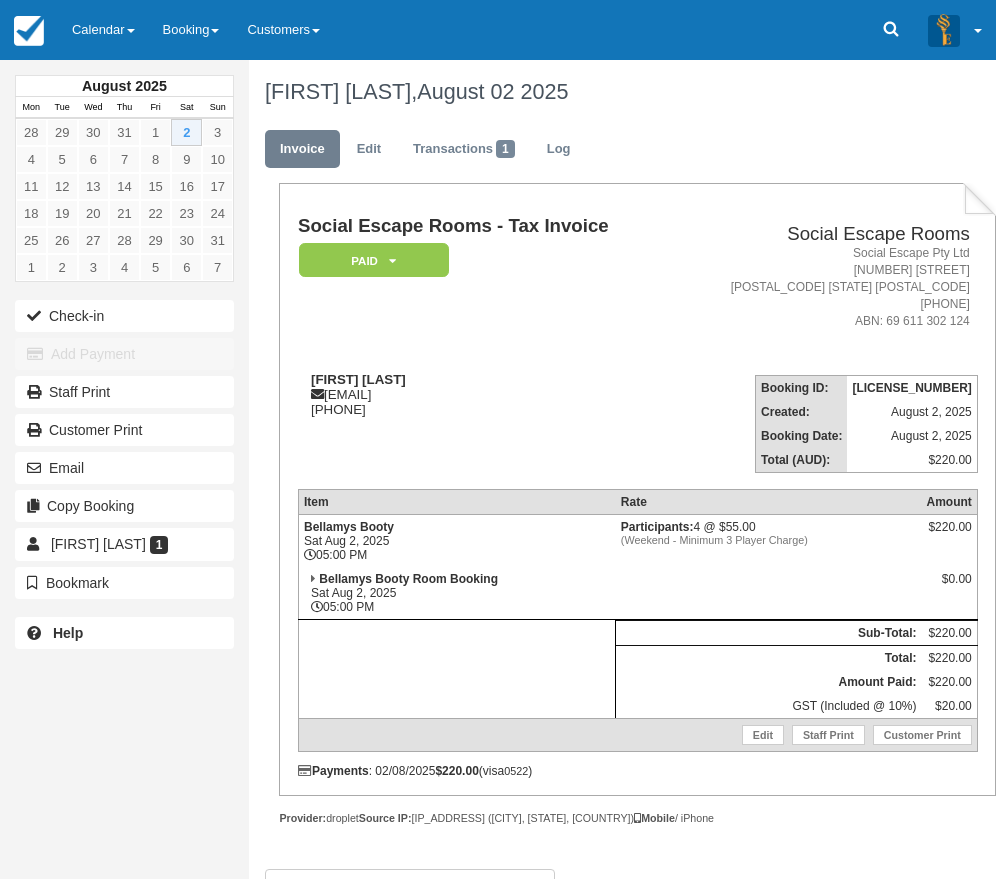 scroll, scrollTop: 0, scrollLeft: 0, axis: both 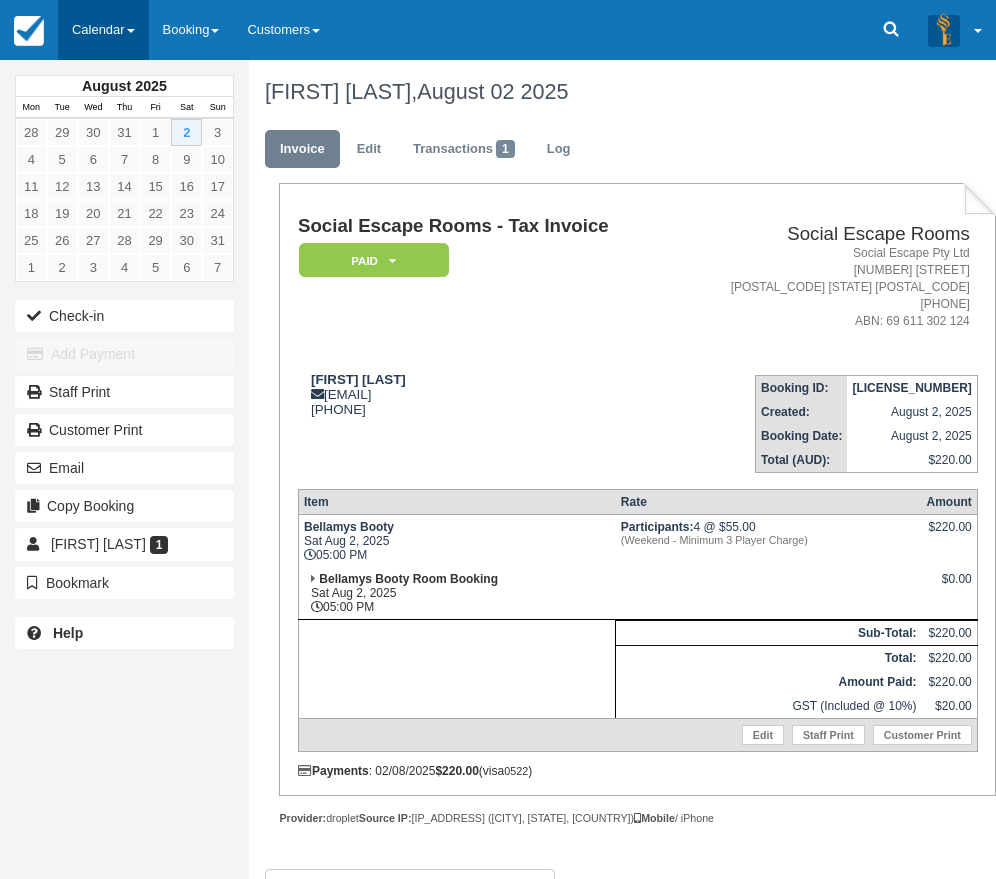 click on "Calendar" at bounding box center (103, 30) 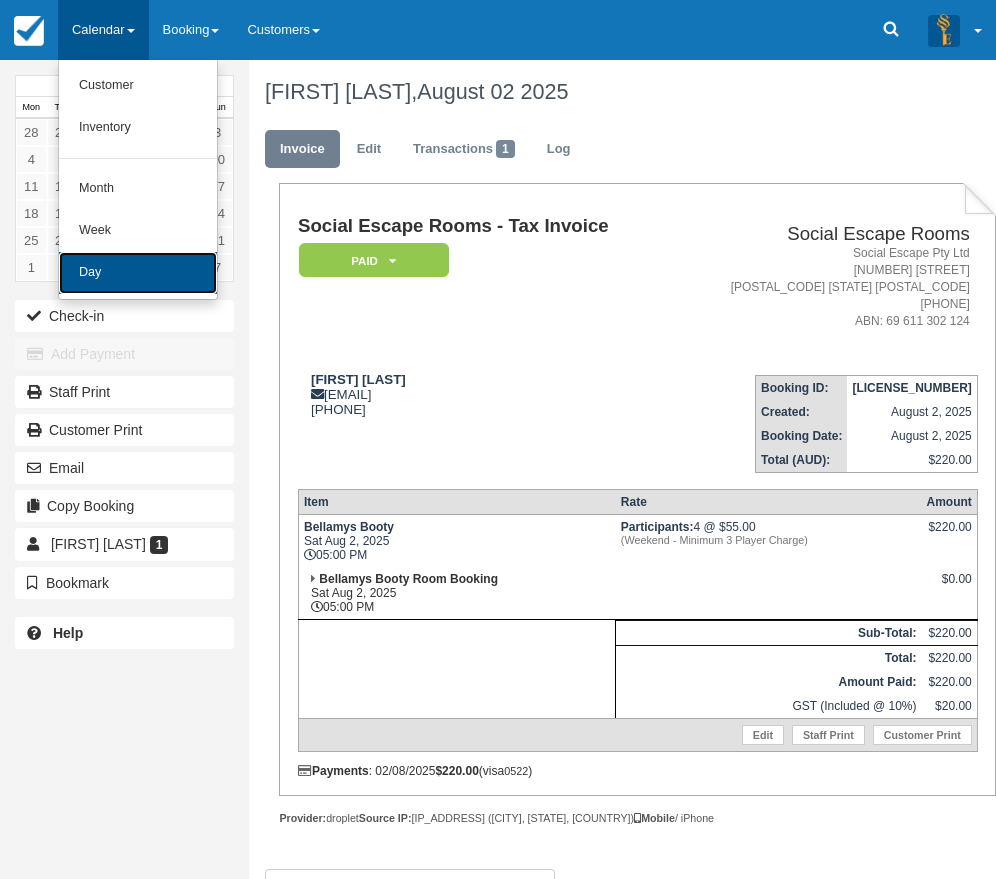click on "Day" at bounding box center [138, 273] 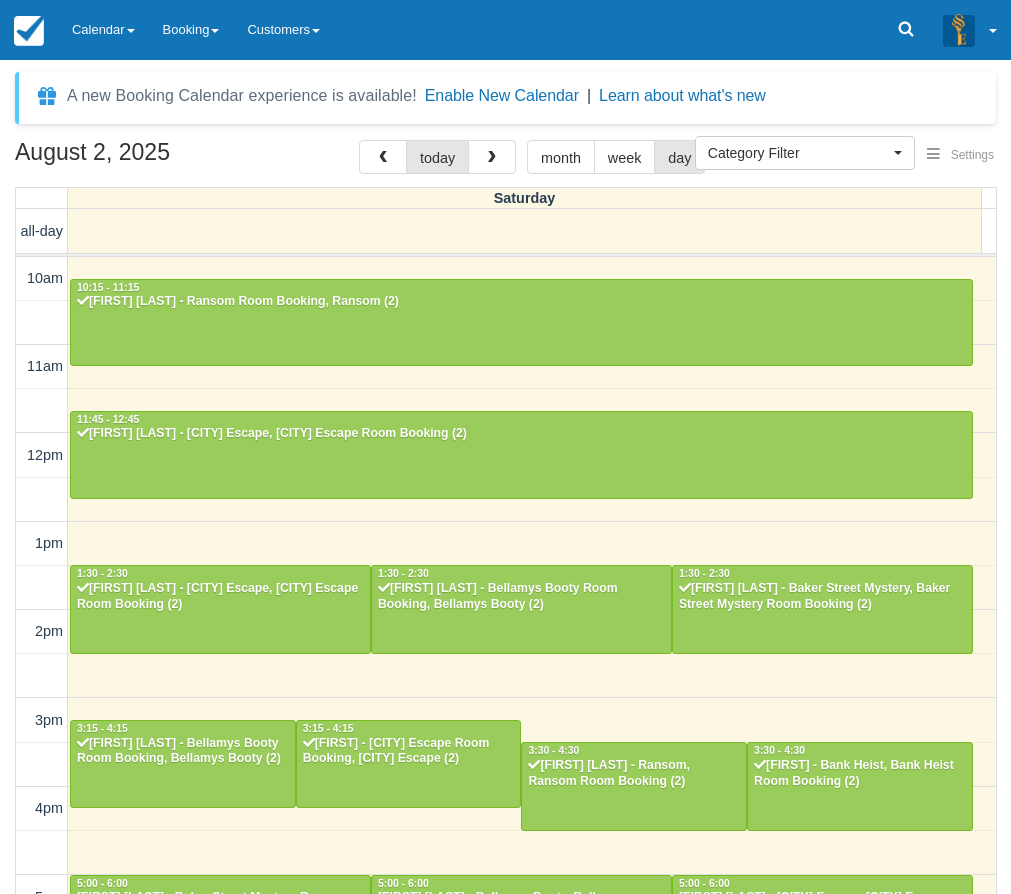 select 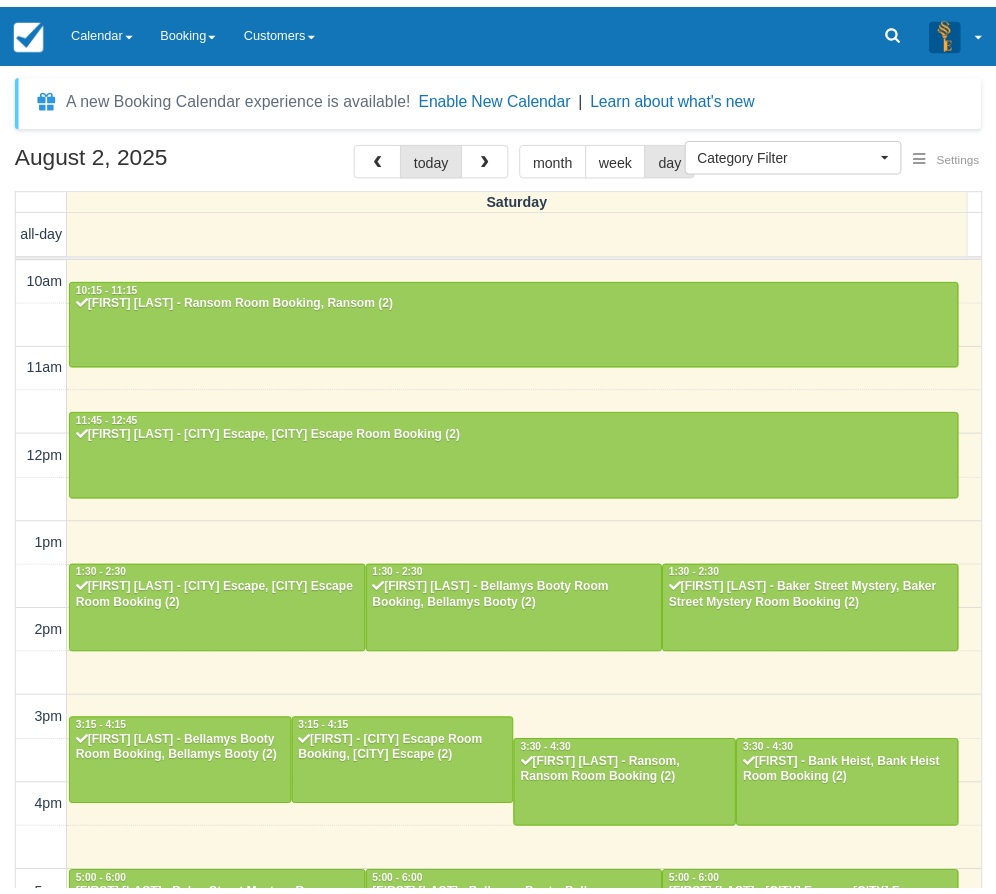 scroll, scrollTop: 0, scrollLeft: 0, axis: both 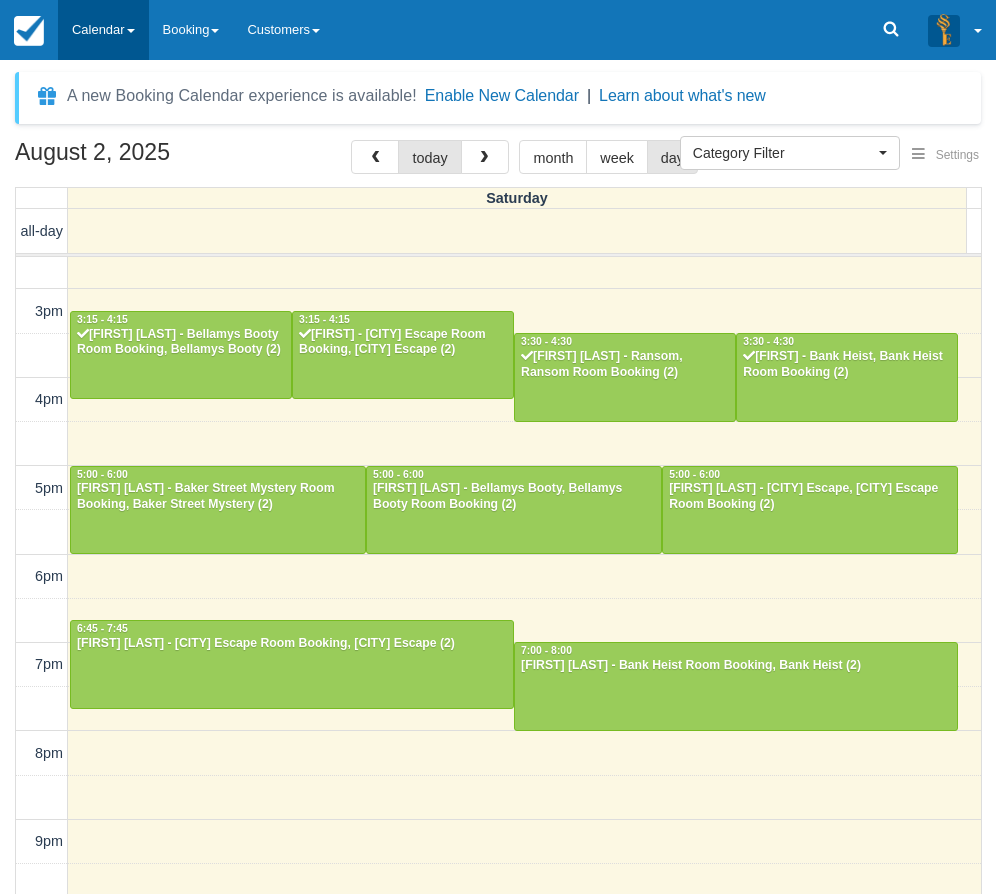 click on "Calendar" at bounding box center (103, 30) 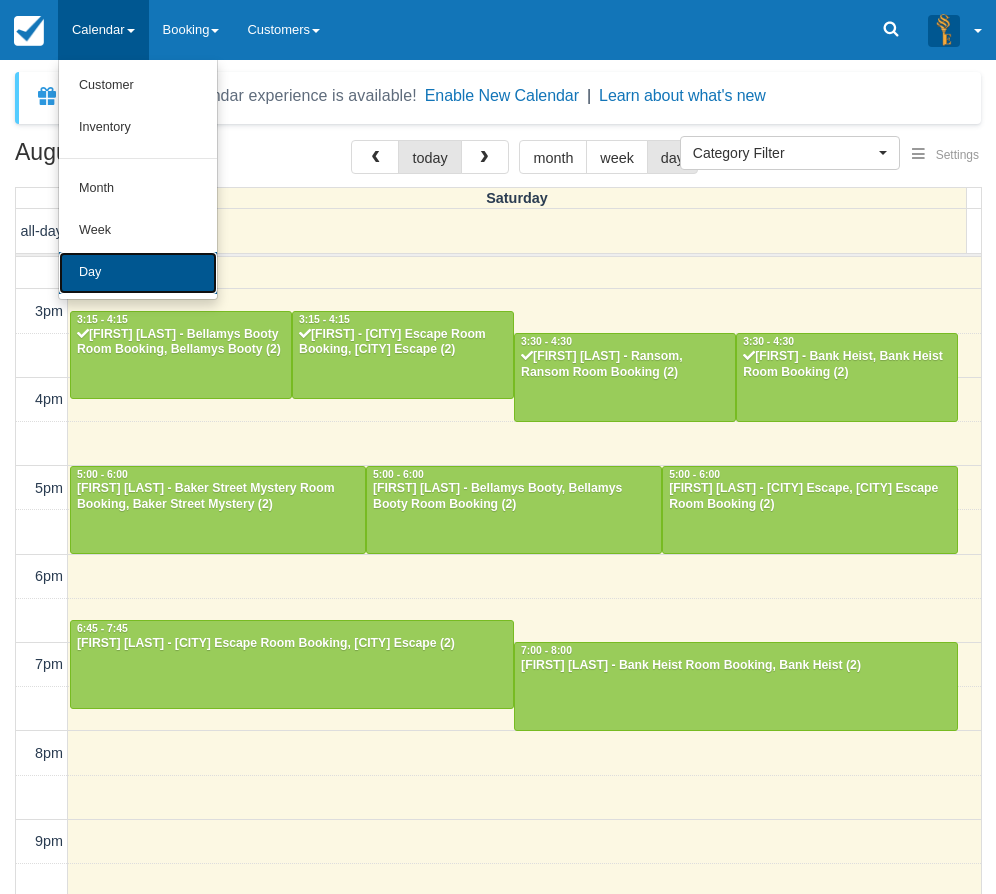 click on "Day" at bounding box center [138, 273] 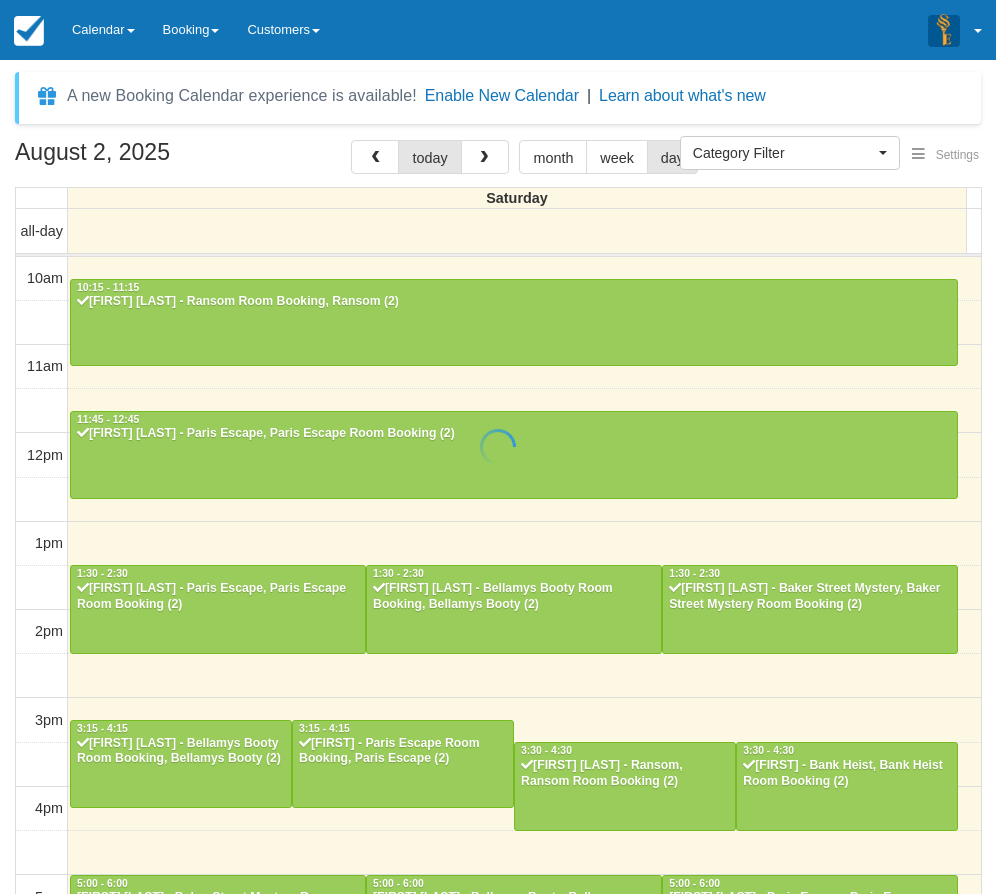 select 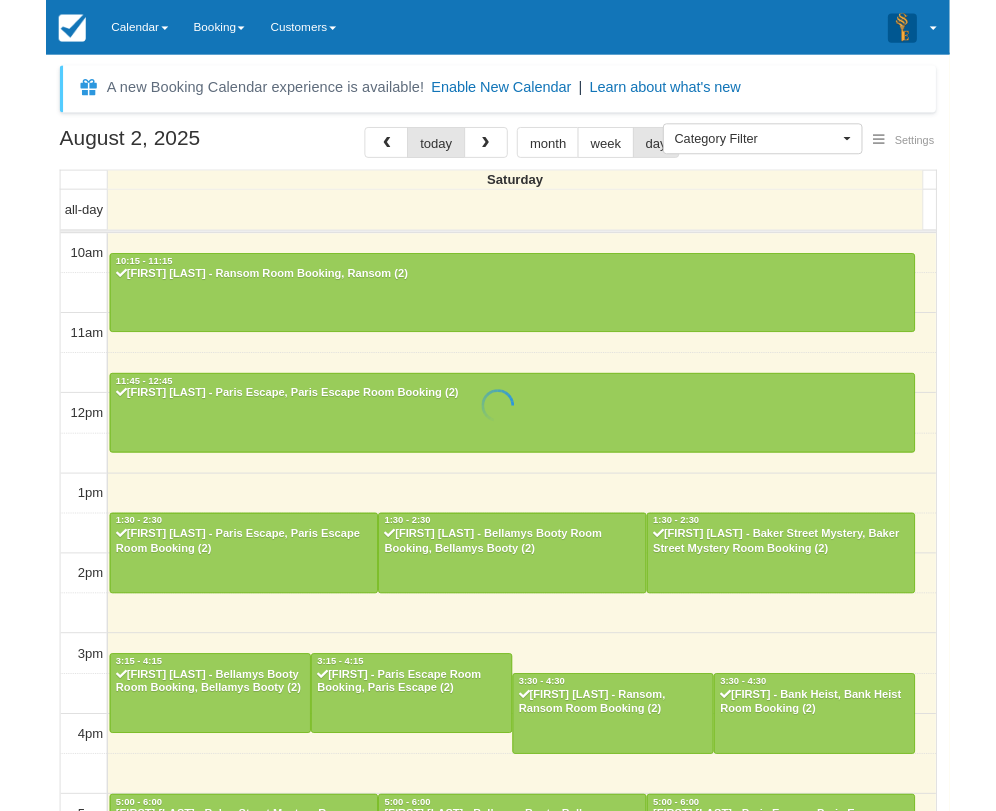 scroll, scrollTop: 409, scrollLeft: 0, axis: vertical 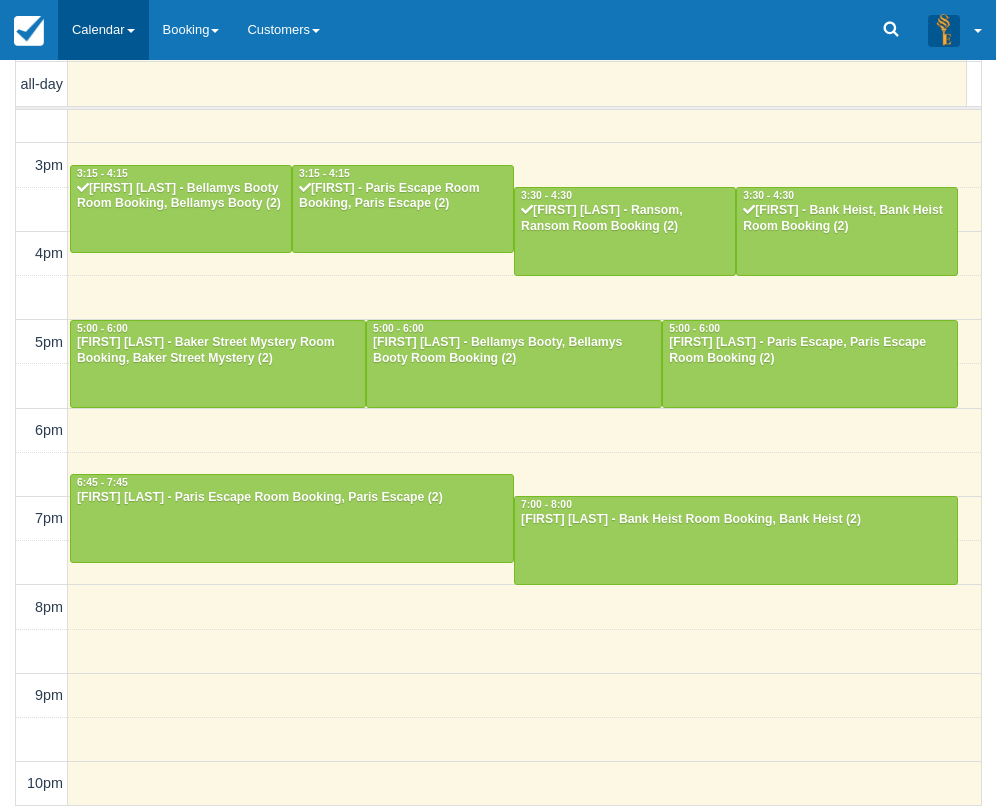 click on "Calendar" at bounding box center [103, 30] 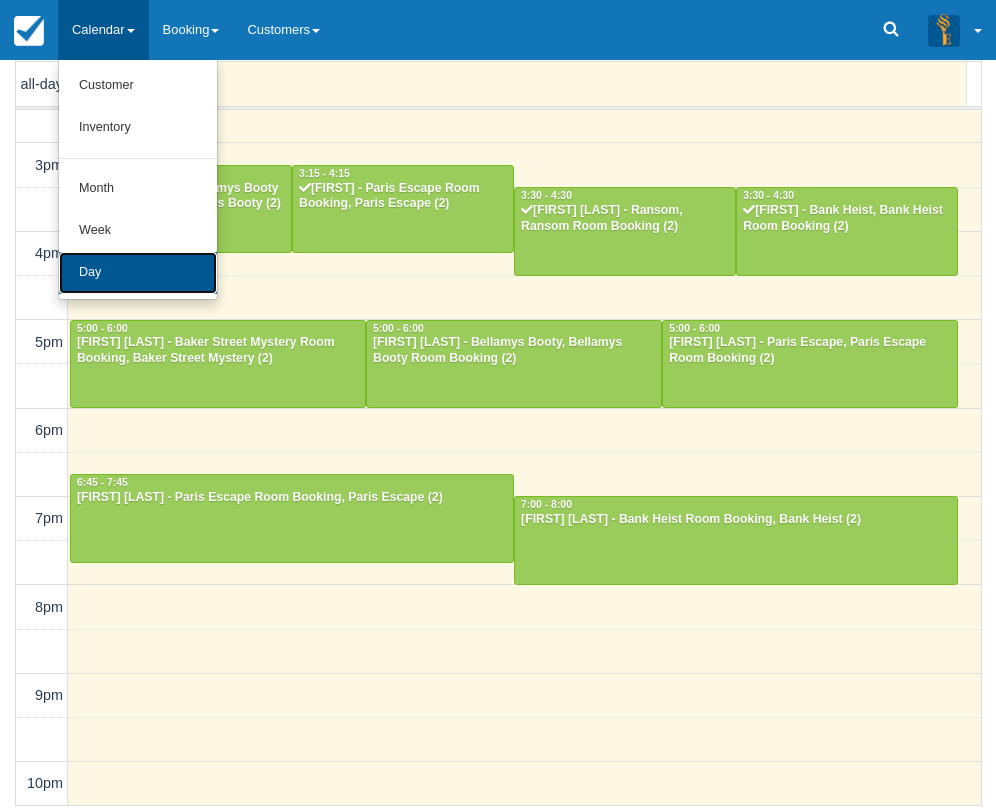 click on "Day" at bounding box center (138, 273) 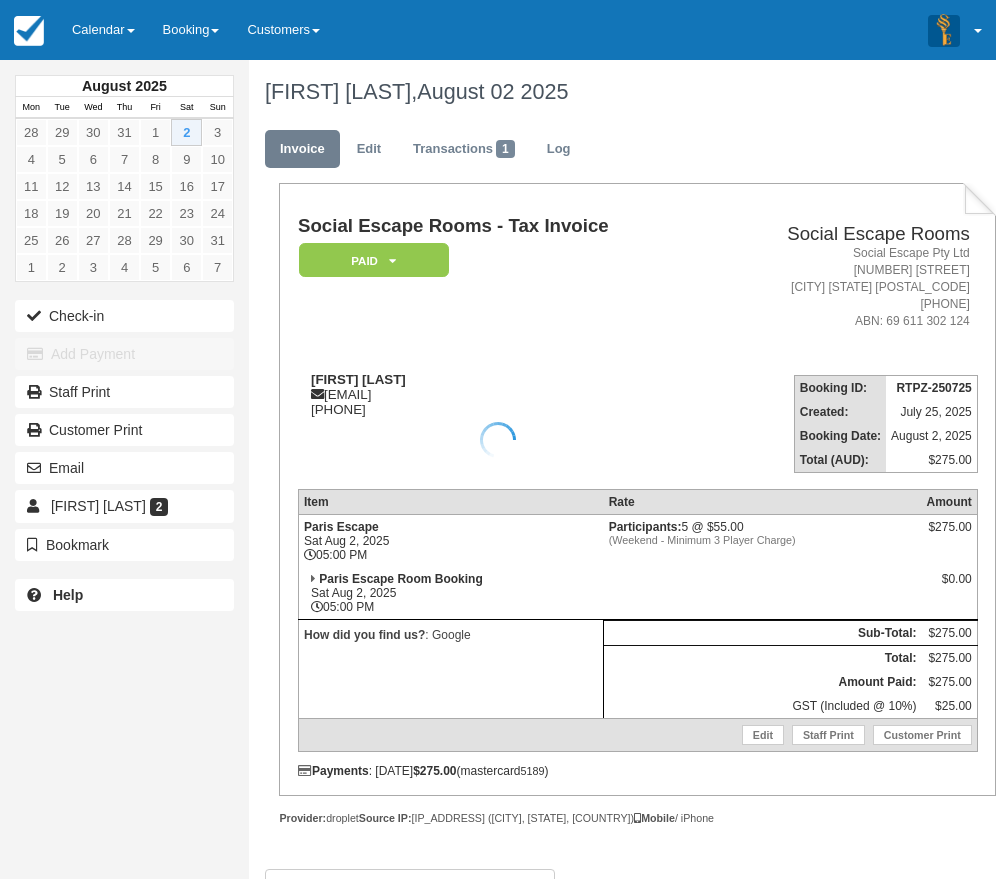 scroll, scrollTop: 0, scrollLeft: 0, axis: both 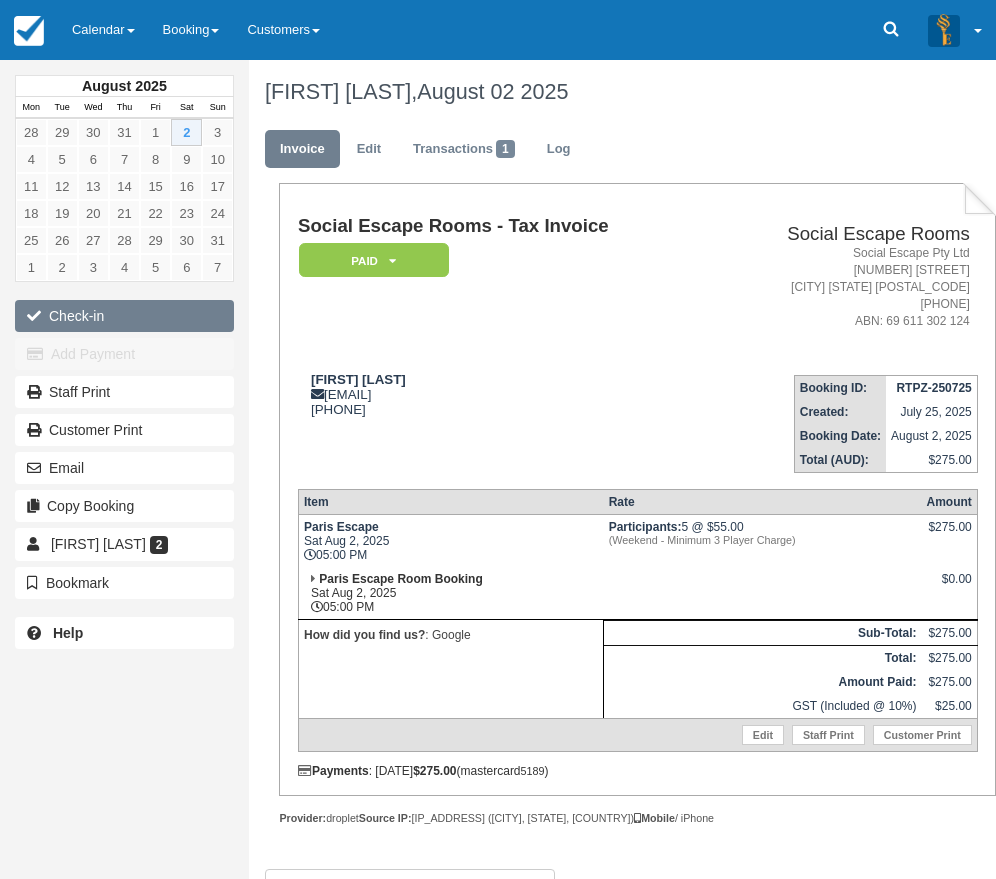 click on "Check-in" at bounding box center [124, 316] 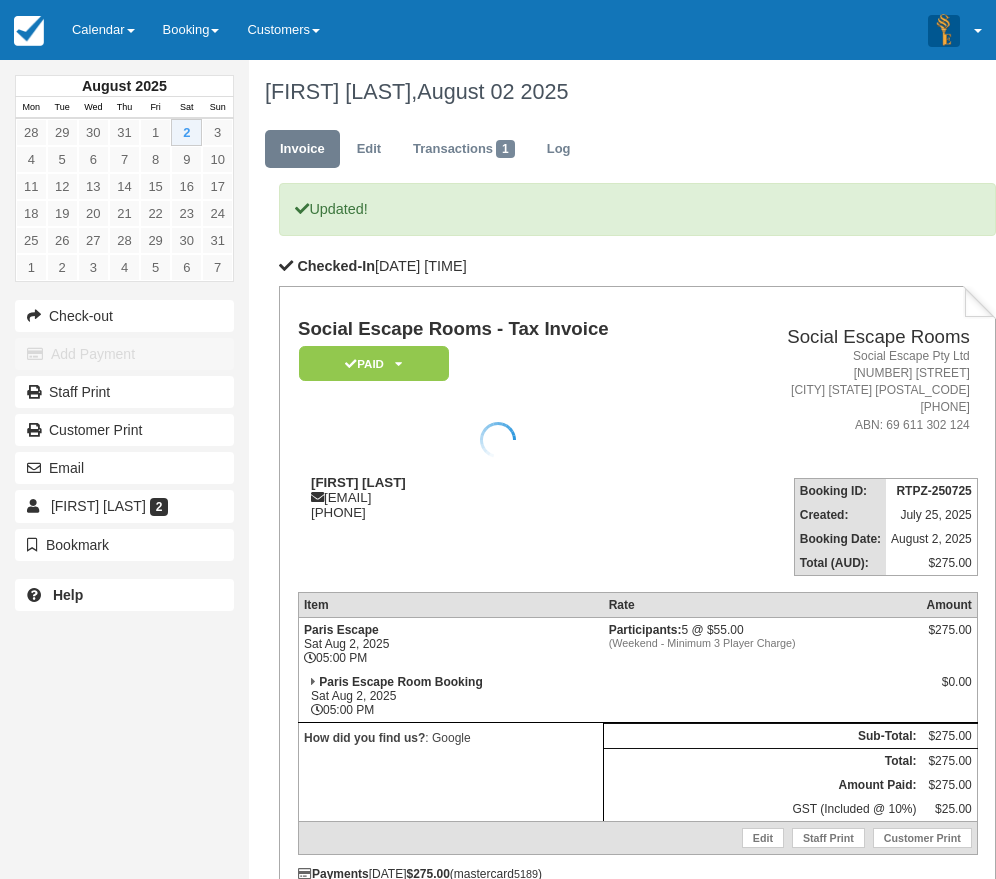 scroll, scrollTop: 0, scrollLeft: 0, axis: both 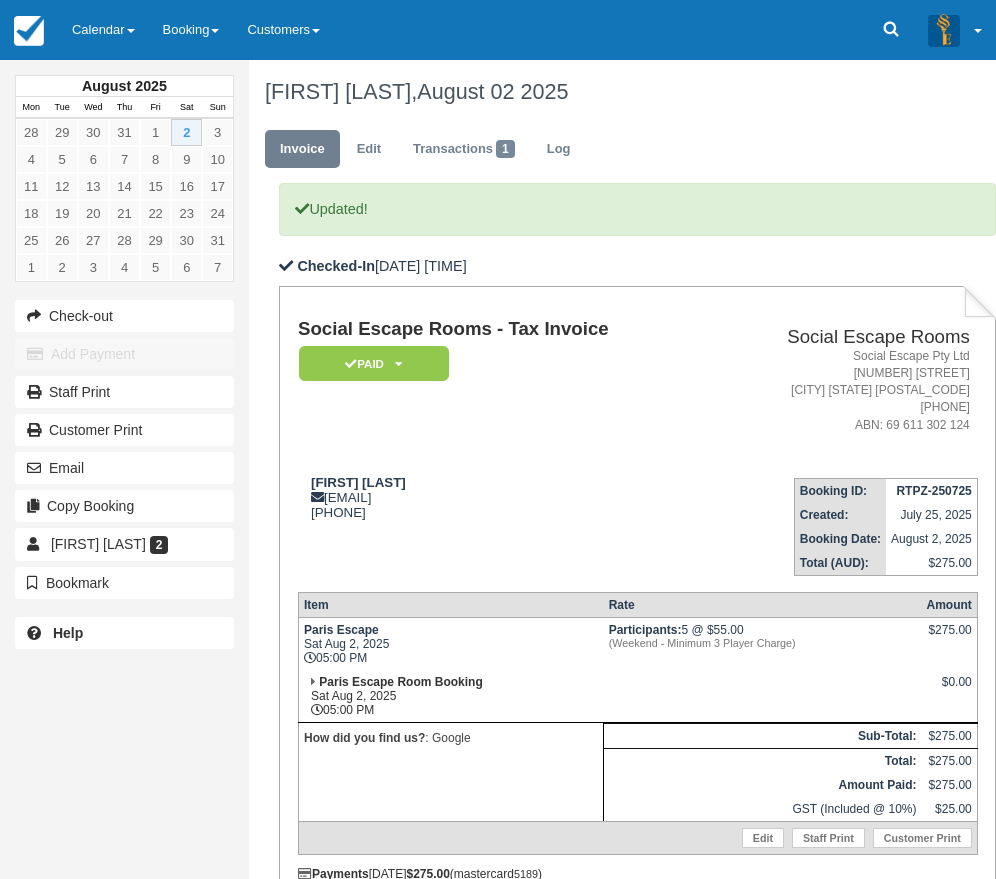 click on "Sinead Costello  sineadcostelloe28@gmail.com 0449 832 381" at bounding box center (505, 519) 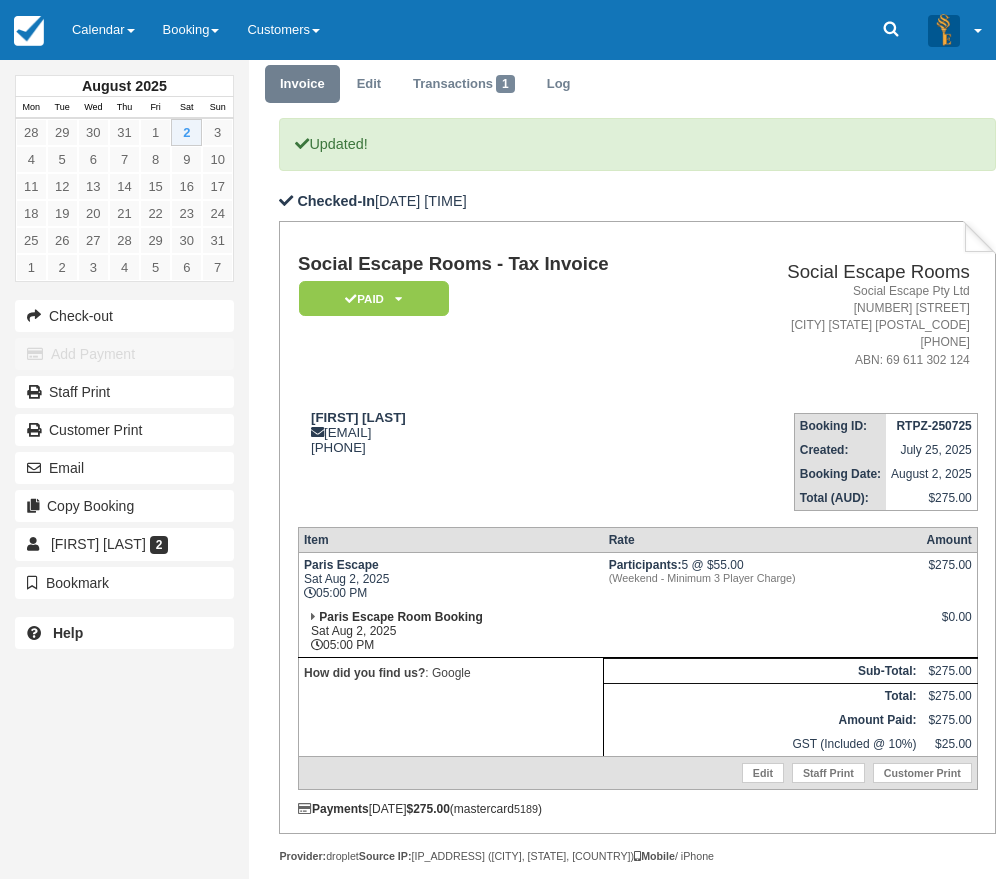 scroll, scrollTop: 100, scrollLeft: 0, axis: vertical 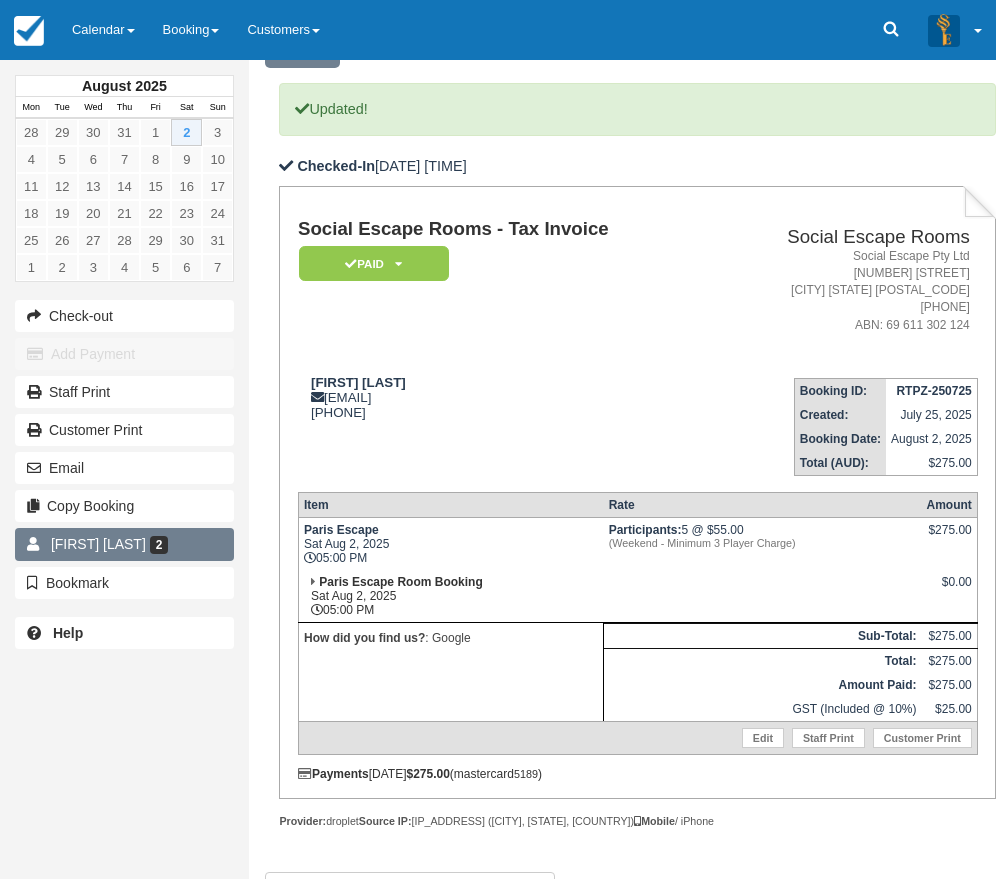 click on "Sinead Costelloe   2" at bounding box center (124, 544) 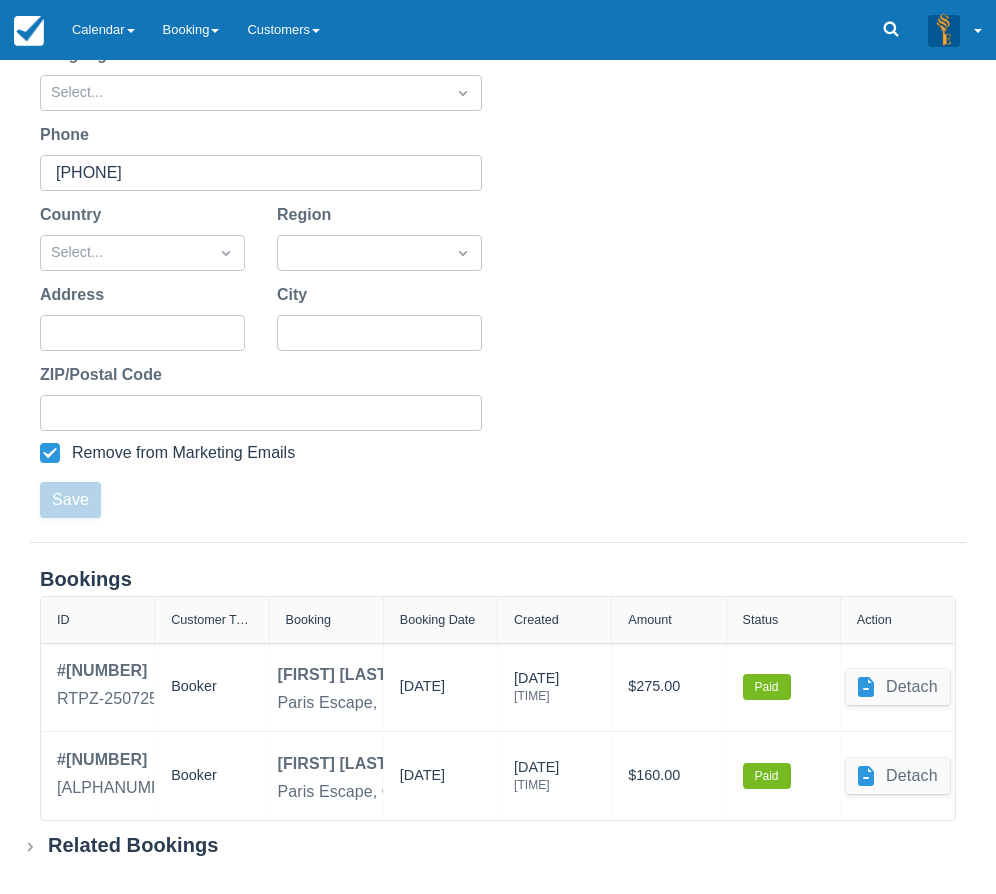scroll, scrollTop: 385, scrollLeft: 0, axis: vertical 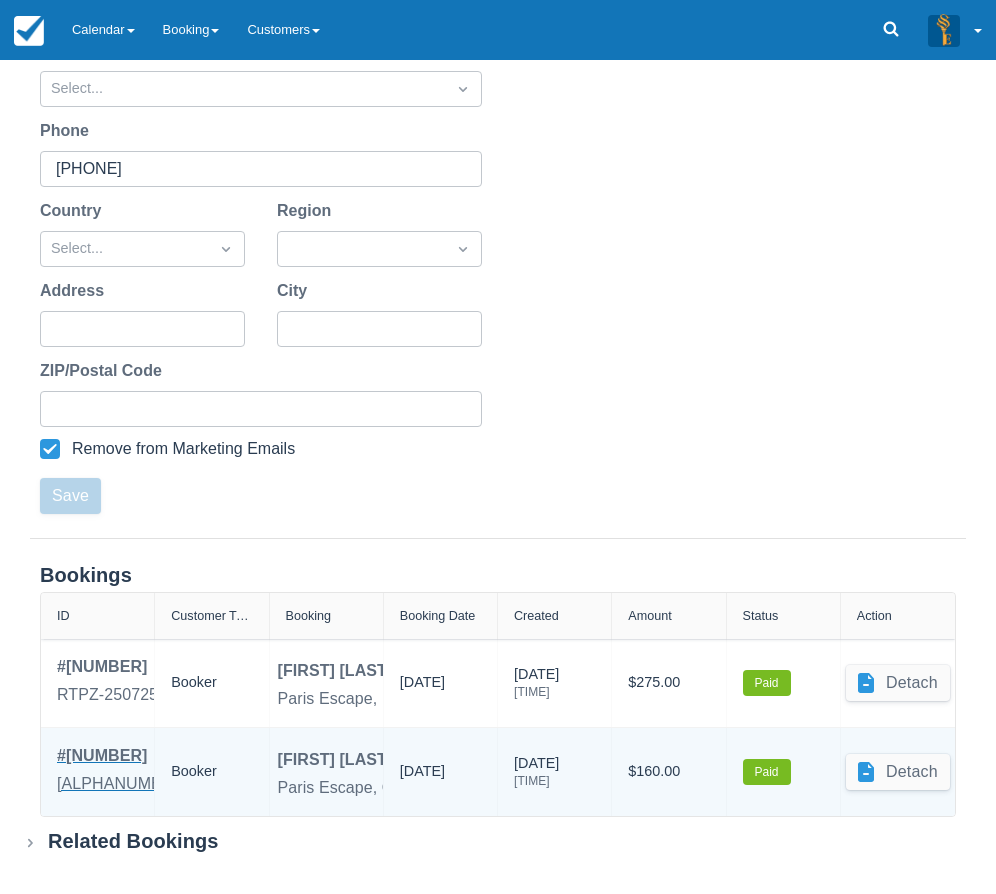 click on "[ALPHANUMERIC]" at bounding box center (125, 784) 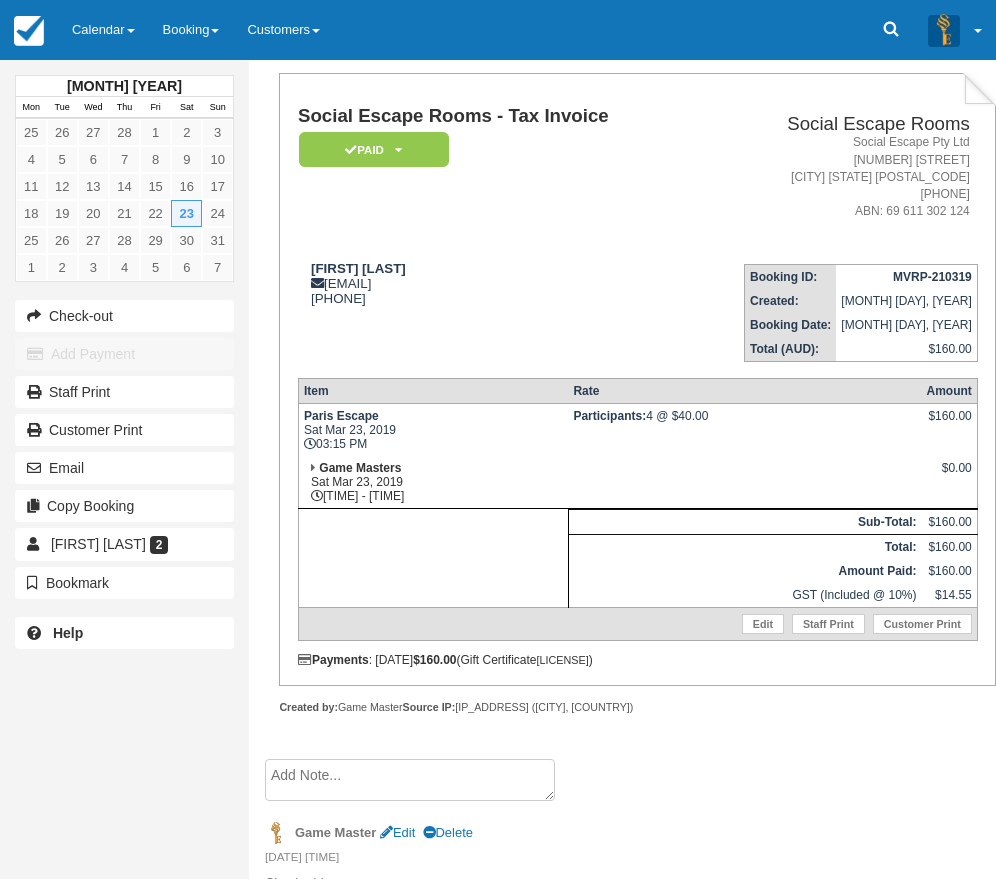 scroll, scrollTop: 0, scrollLeft: 0, axis: both 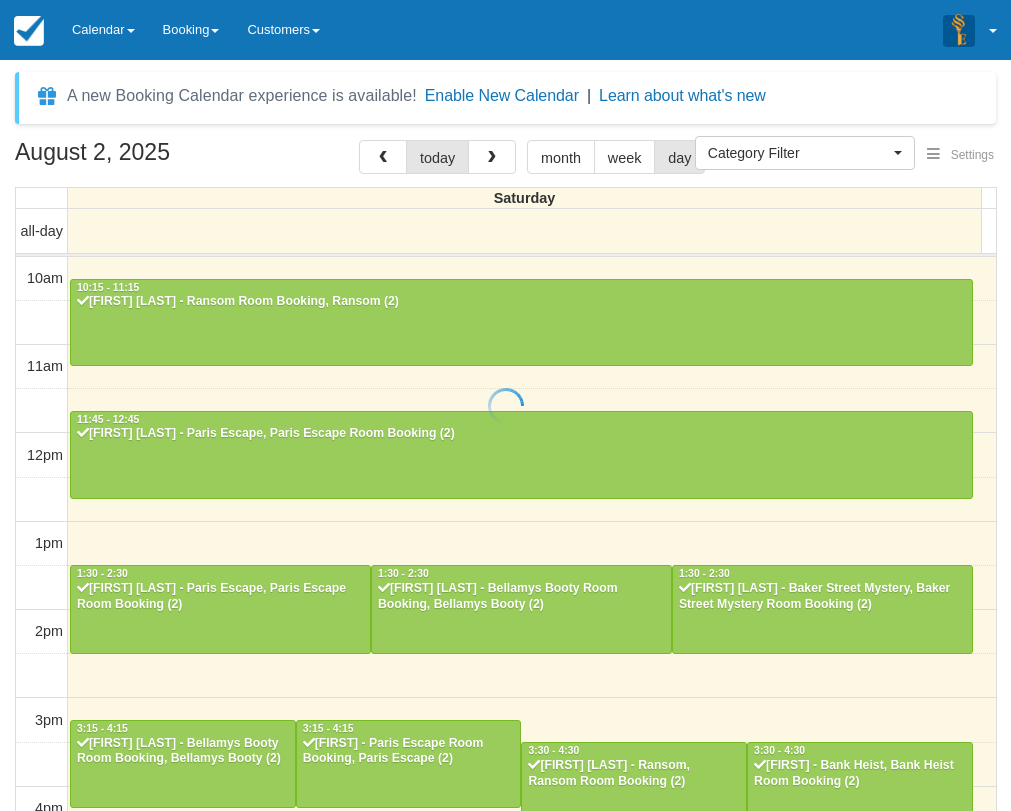 select 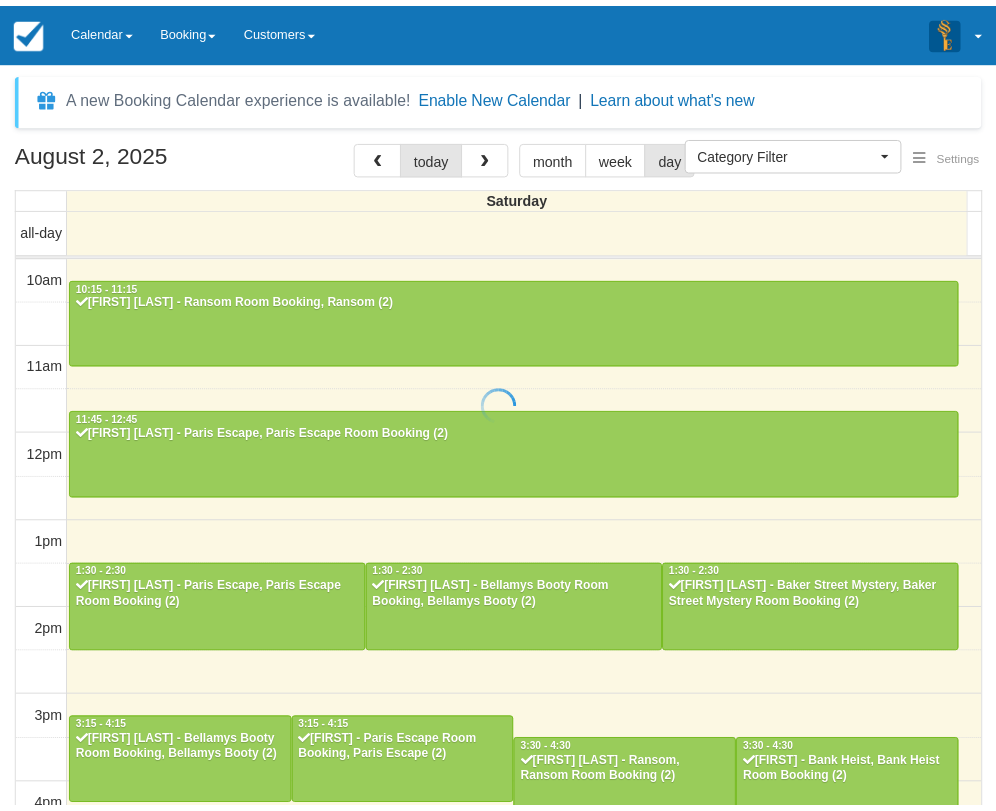 scroll, scrollTop: 0, scrollLeft: 0, axis: both 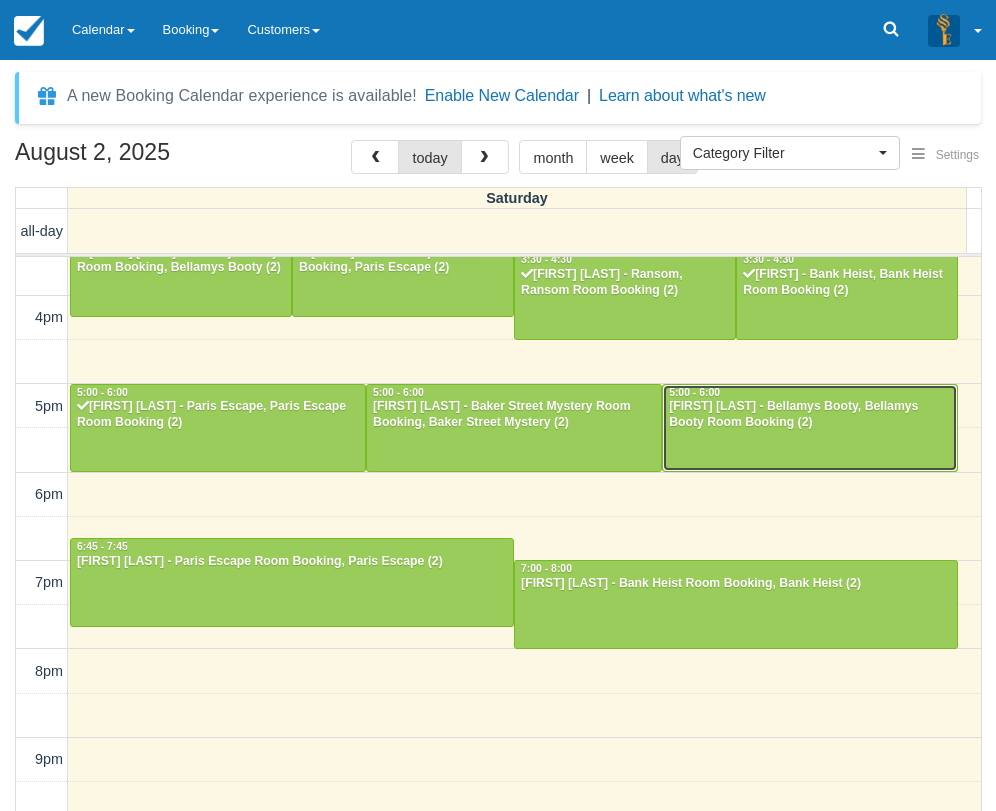 click on "[PERSON] - Bellamys Booty, Bellamys Booty Room Booking (2)" at bounding box center [810, 415] 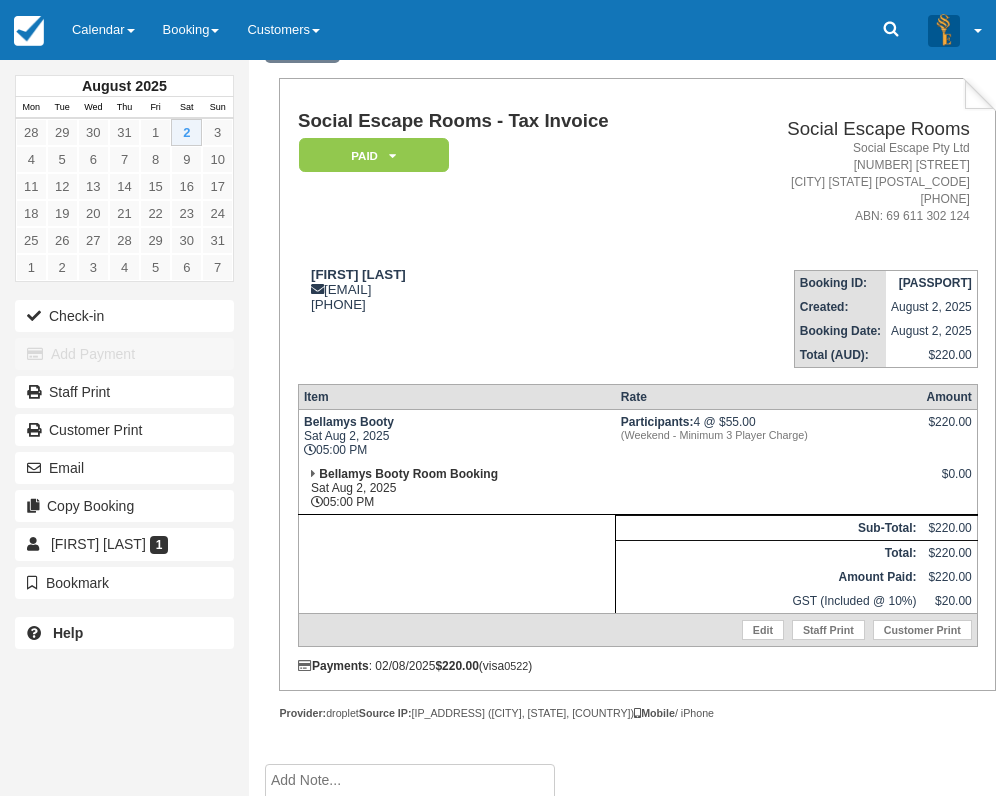 scroll, scrollTop: 126, scrollLeft: 0, axis: vertical 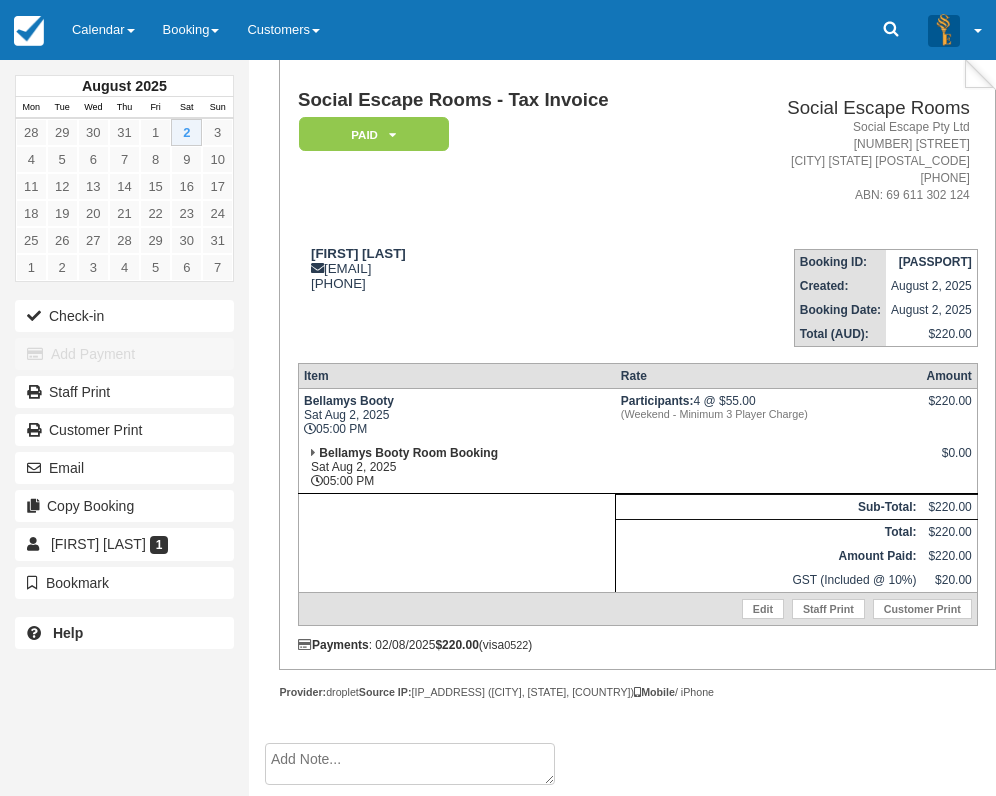 click on "(Weekend - Minimum 3 Player Charge)" at bounding box center [769, 414] 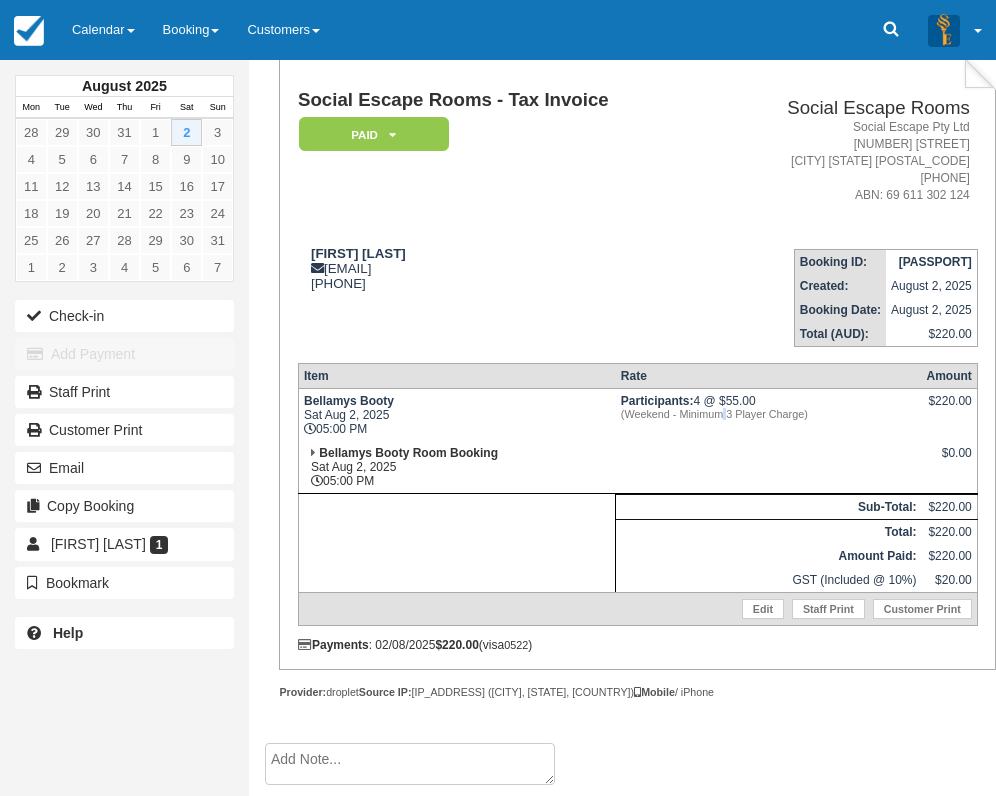 click on "(Weekend - Minimum 3 Player Charge)" at bounding box center (769, 414) 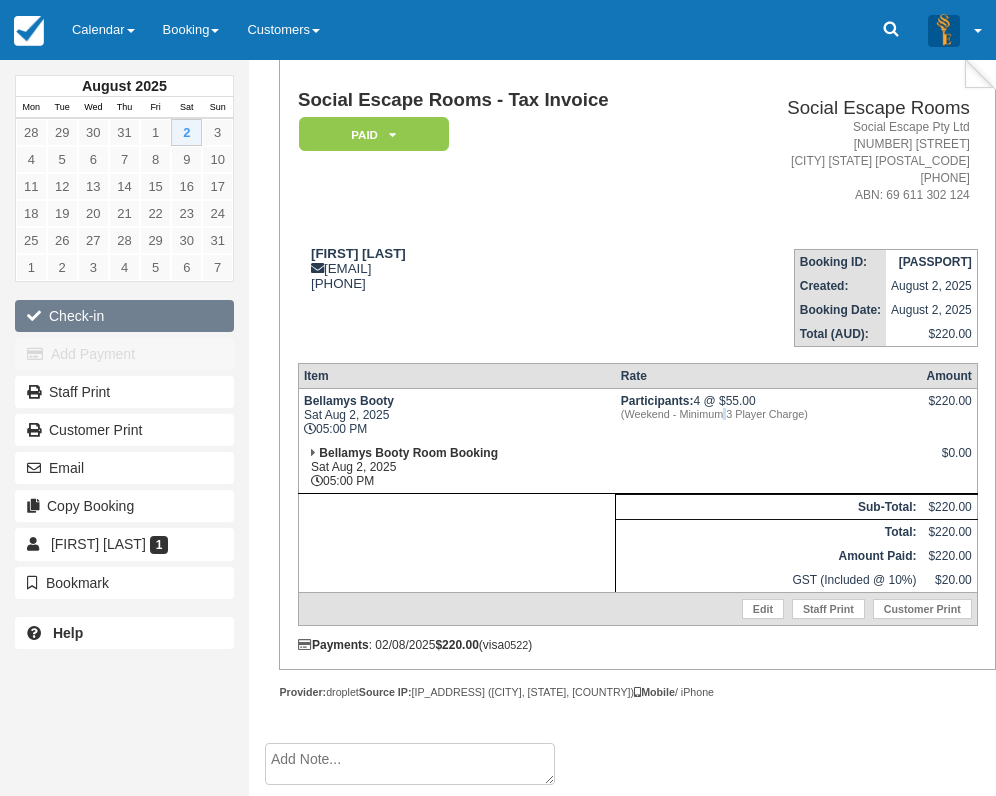 click on "Check-in" at bounding box center [124, 316] 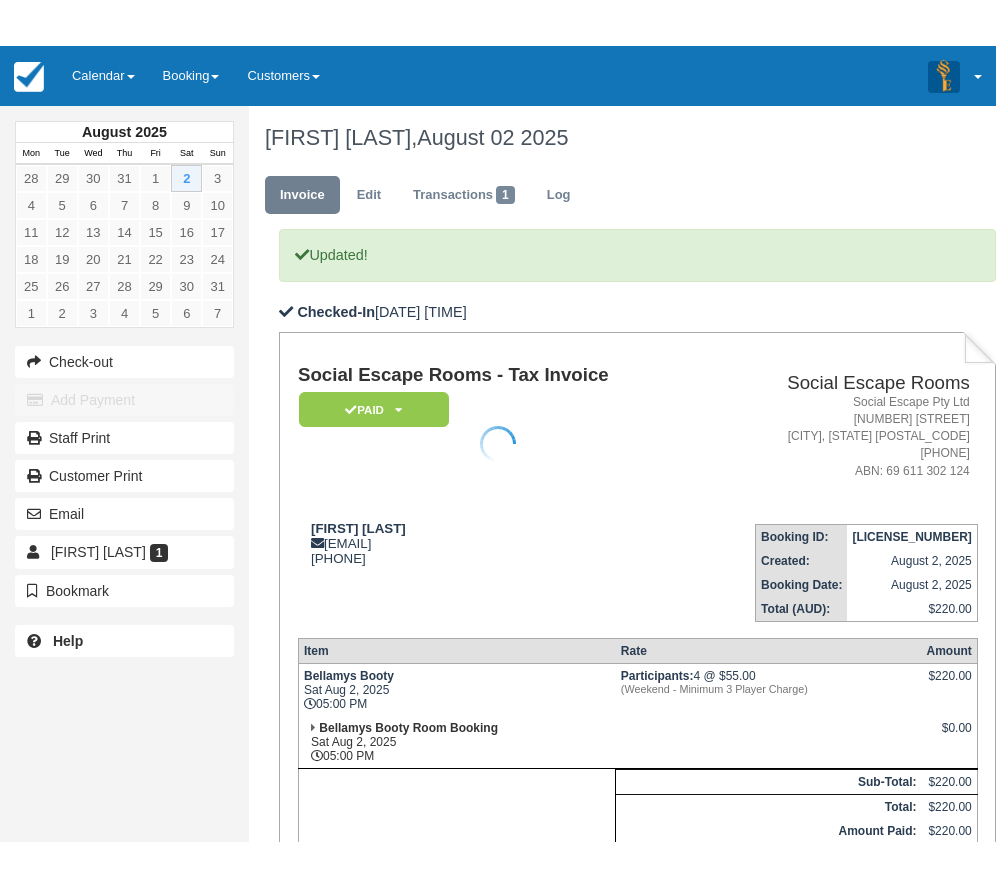 scroll, scrollTop: 0, scrollLeft: 0, axis: both 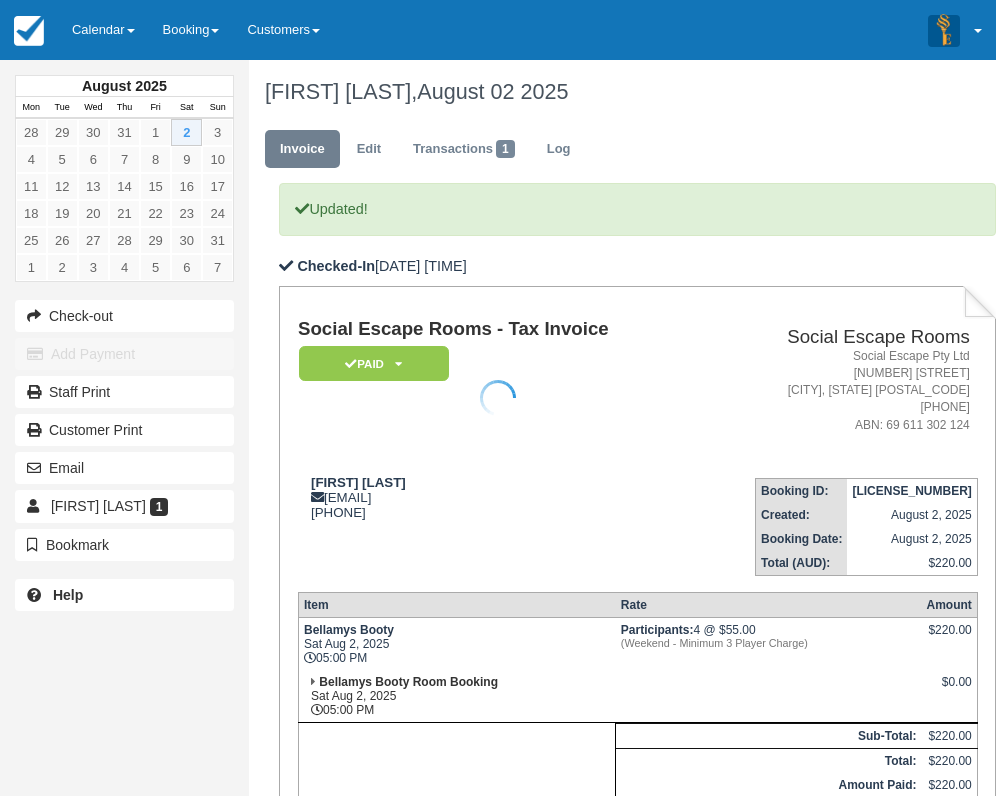 click on "Nadine Kauley  nadinekauley95@gmail.com 0416 488 744" at bounding box center (496, 519) 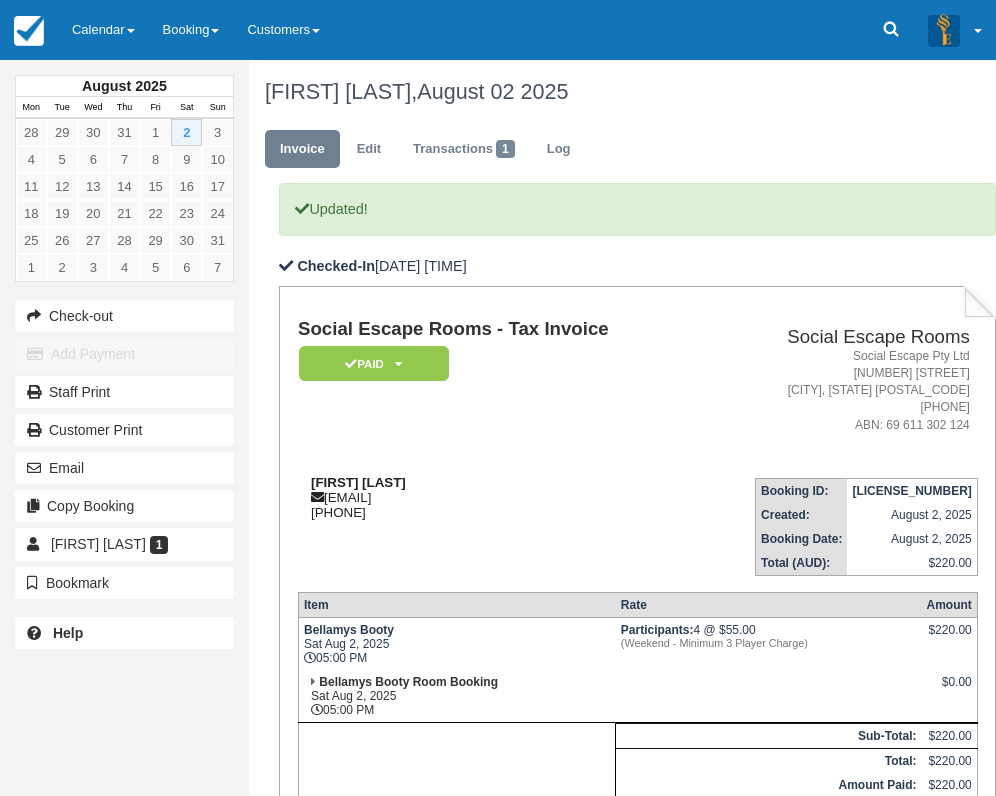 drag, startPoint x: 403, startPoint y: 508, endPoint x: 311, endPoint y: 478, distance: 96.76776 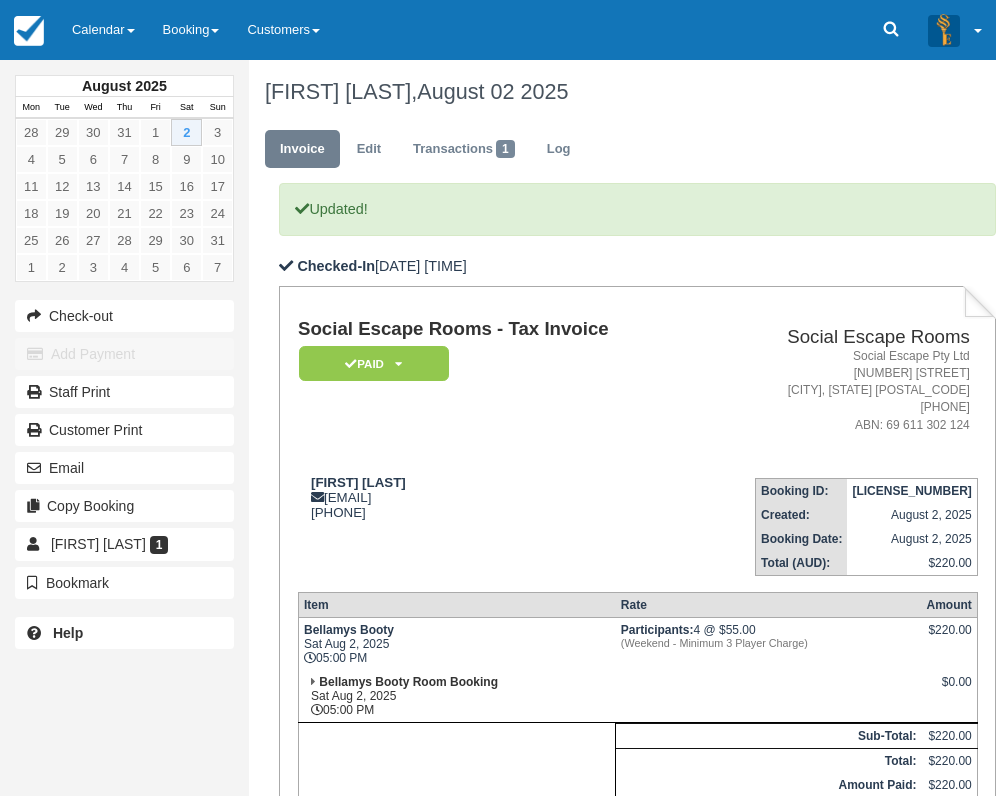 click on "Nadine Kauley  nadinekauley95@gmail.com 0416 488 744" at bounding box center [496, 519] 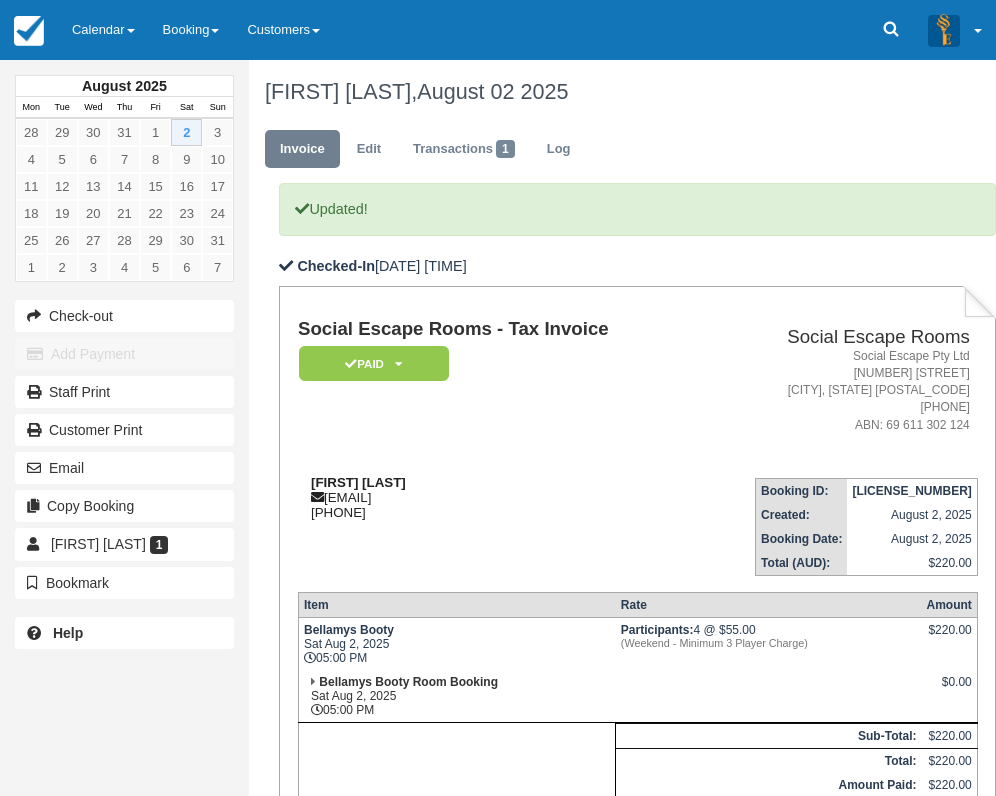 drag, startPoint x: 397, startPoint y: 506, endPoint x: 376, endPoint y: 504, distance: 21.095022 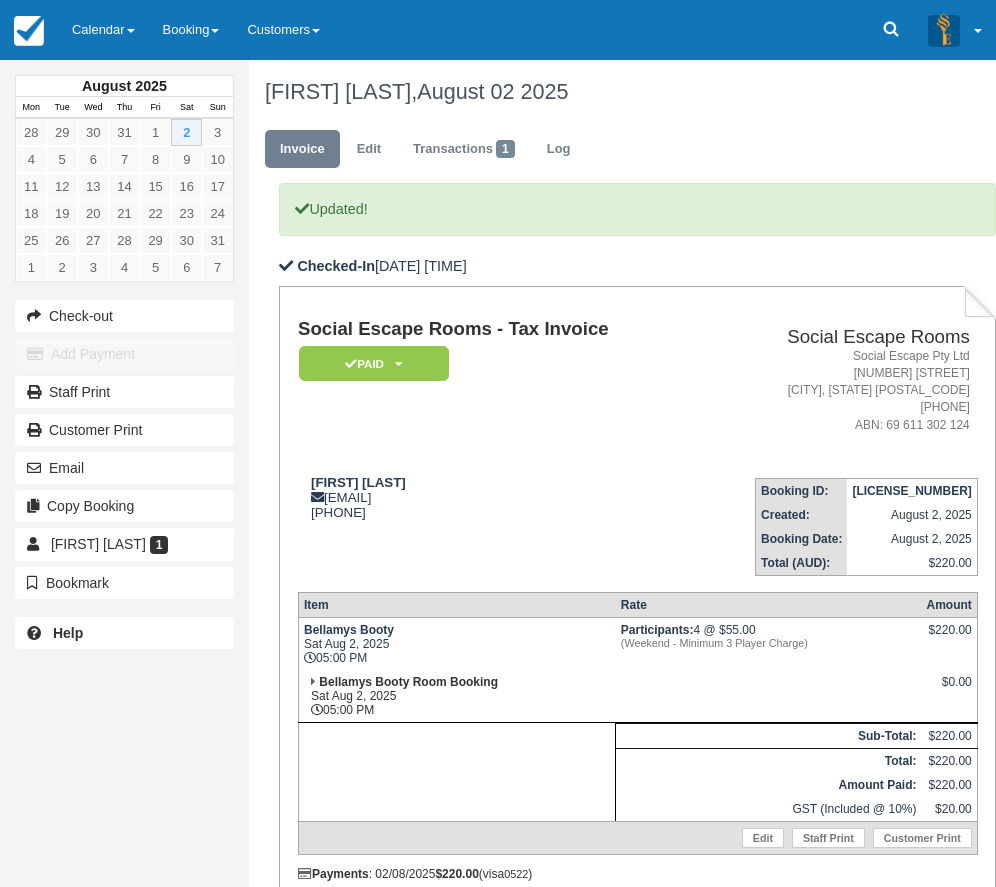 click on "Social Escape Rooms - Tax Invoice
Paid   Pending Reserved Deposit Blocked for Custom Cancelled Deposit Pending" at bounding box center [496, 390] 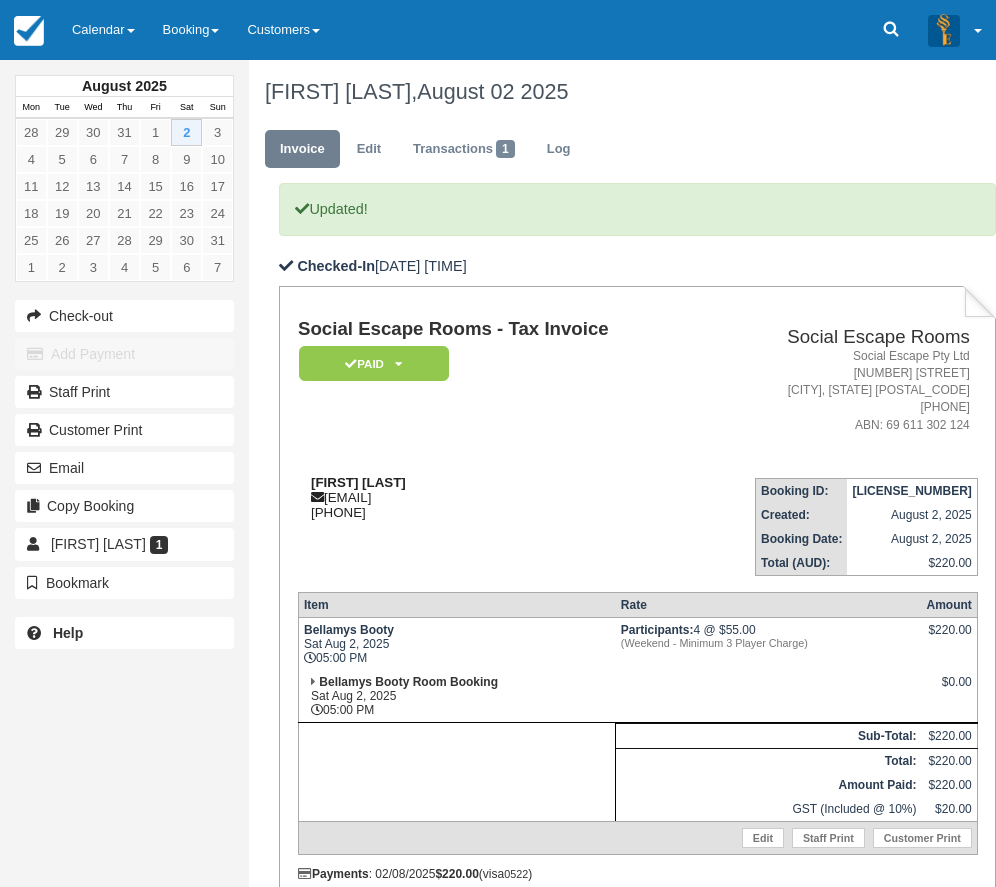 click on "Nadine Kauley  nadinekauley95@gmail.com 0416 488 744" at bounding box center [496, 497] 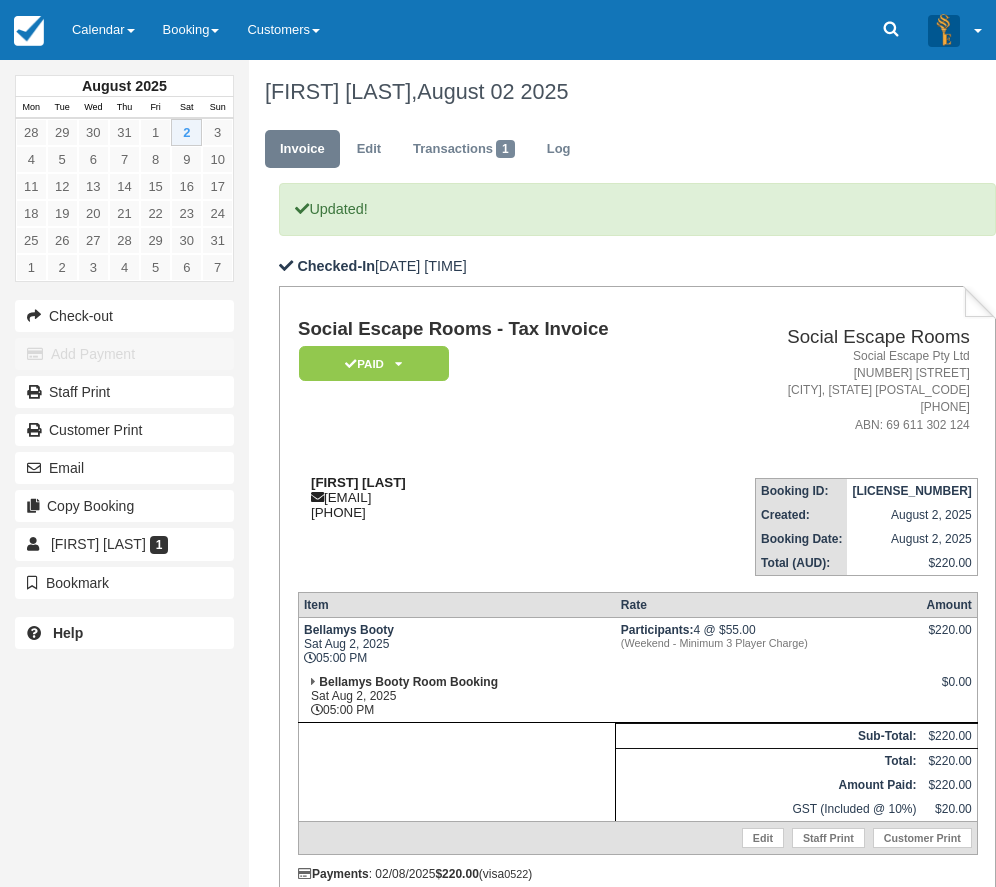 click on "Nadine Kauley  nadinekauley95@gmail.com 0416 488 744" at bounding box center [496, 497] 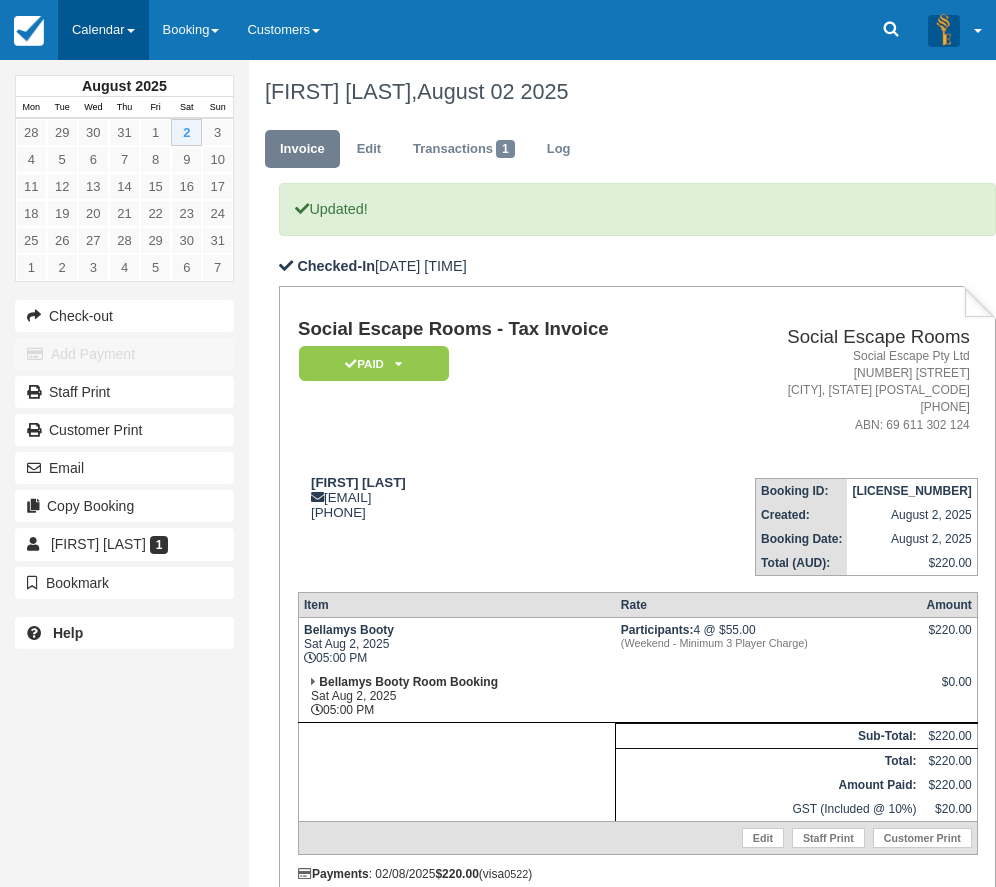 click on "Calendar" at bounding box center [103, 30] 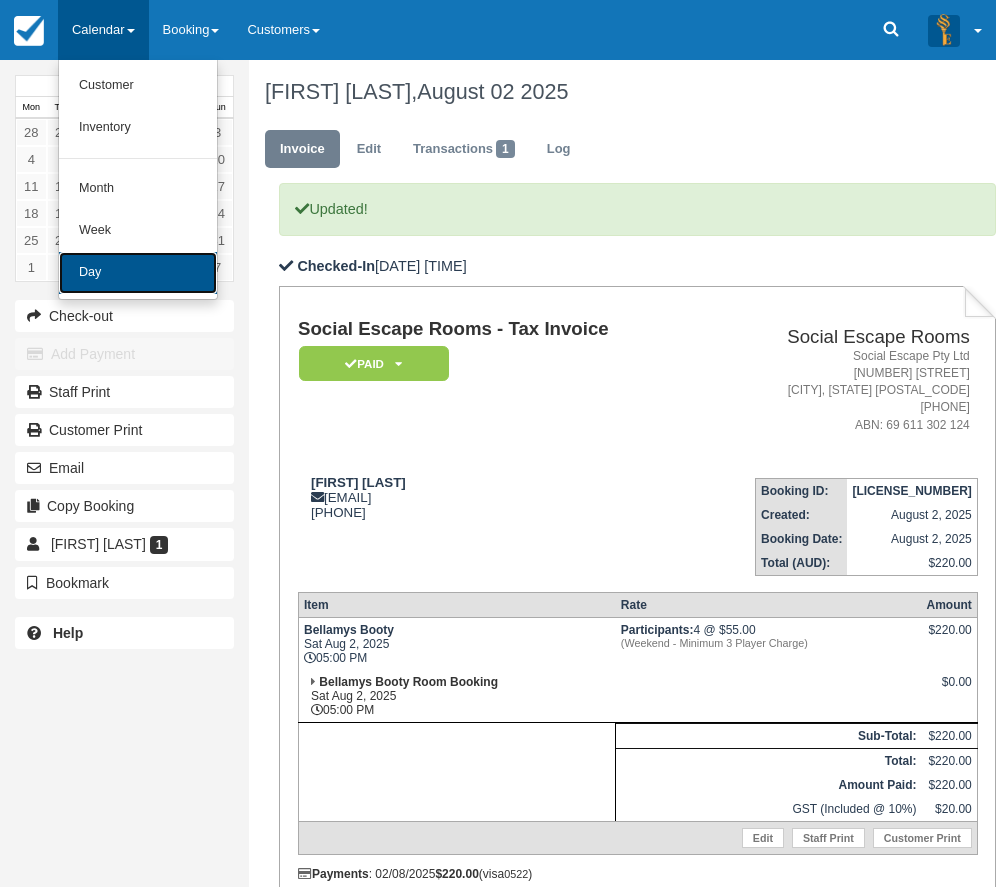 click on "Day" at bounding box center [138, 273] 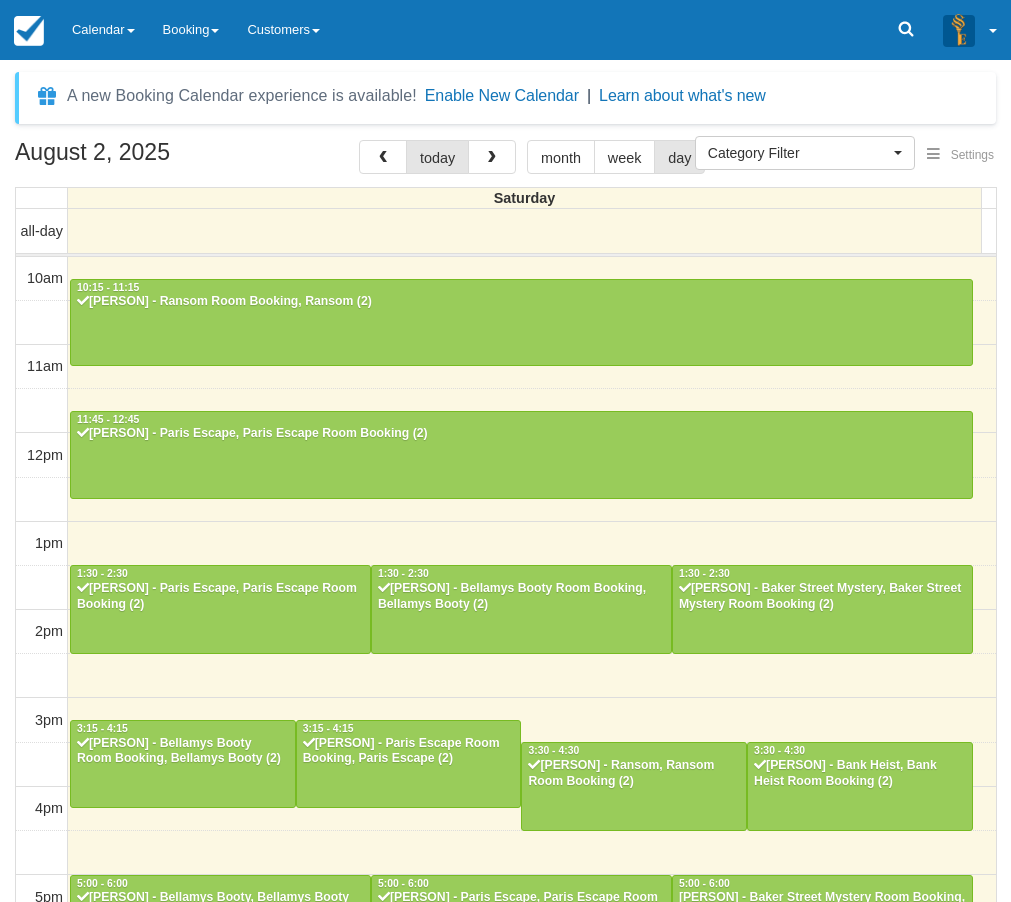 select 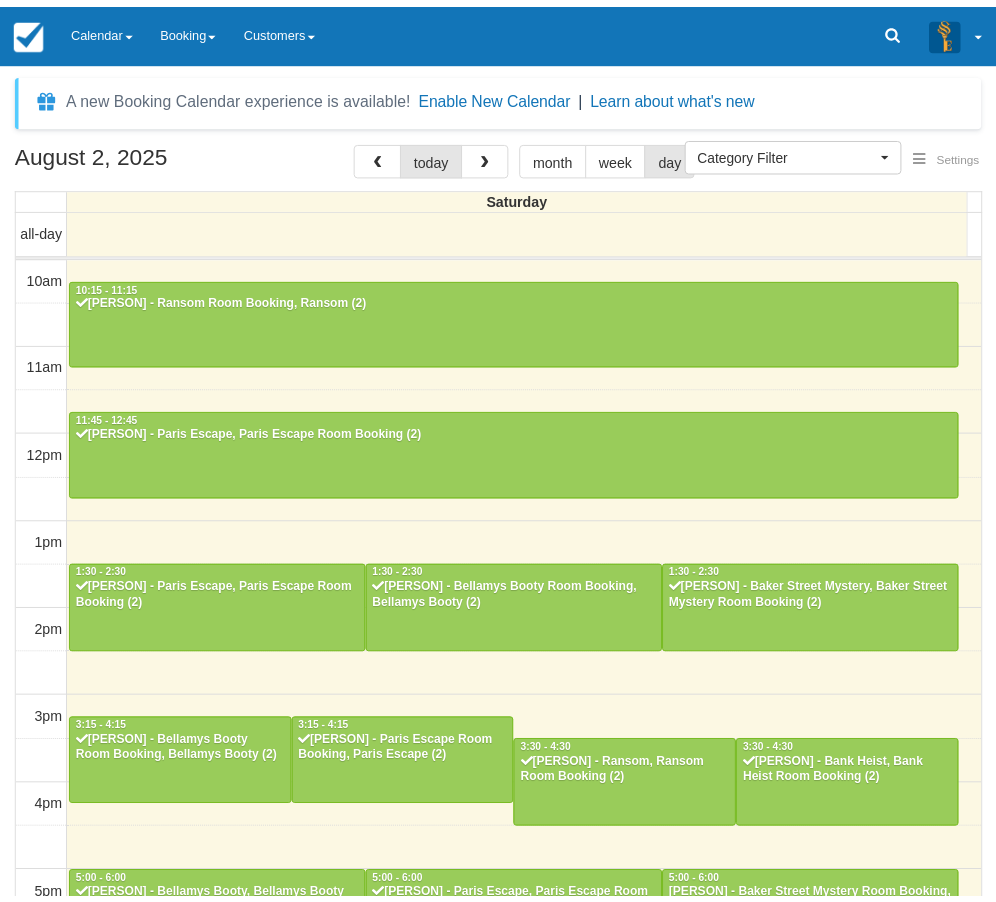 scroll, scrollTop: 0, scrollLeft: 0, axis: both 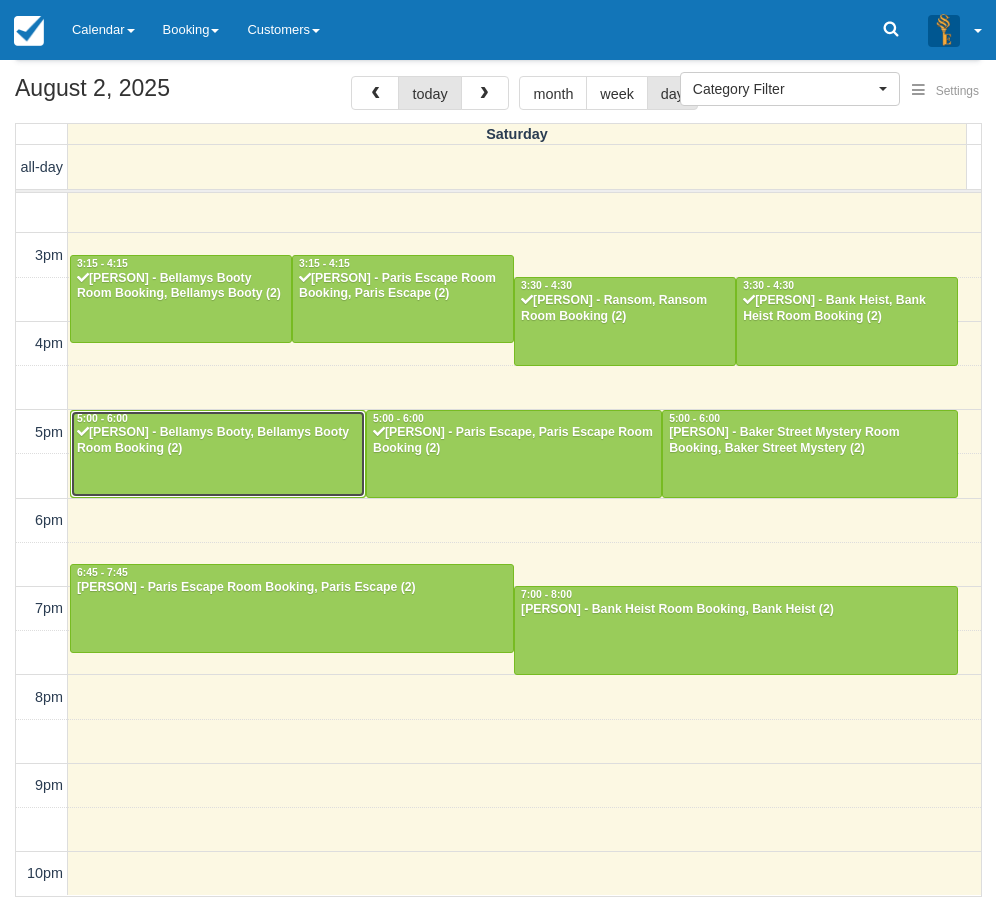 click at bounding box center (218, 454) 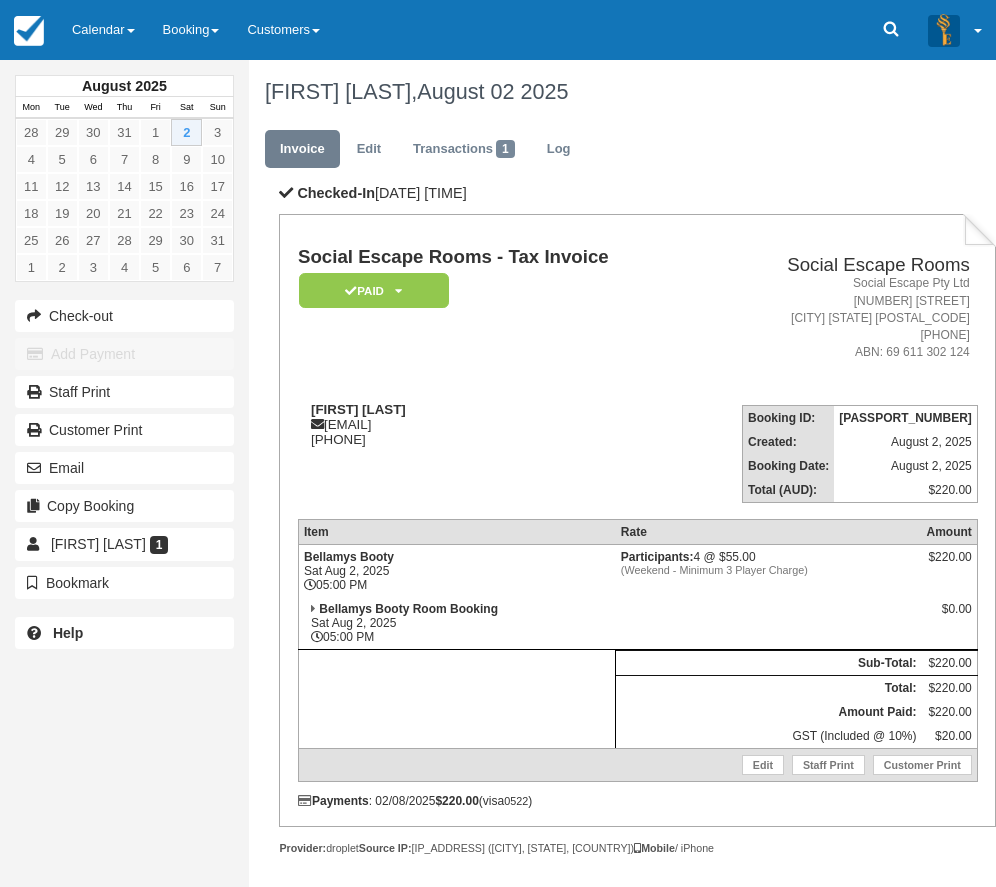 scroll, scrollTop: 0, scrollLeft: 0, axis: both 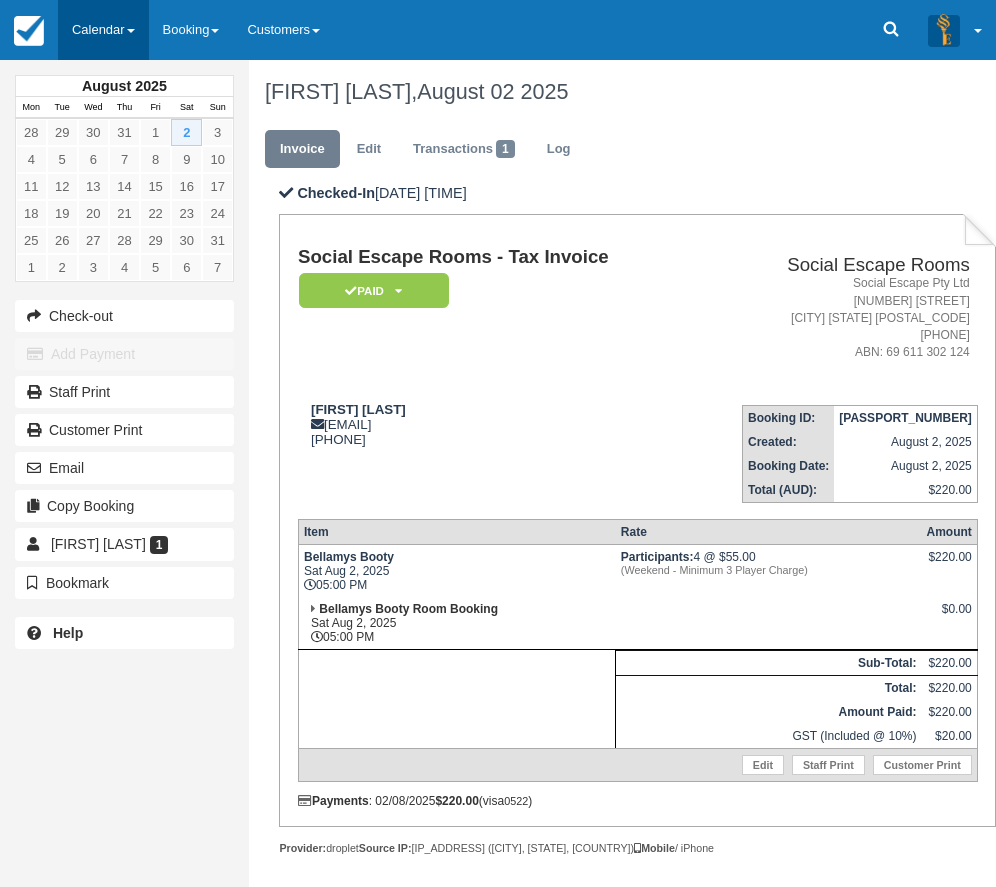 click on "Calendar" at bounding box center [103, 30] 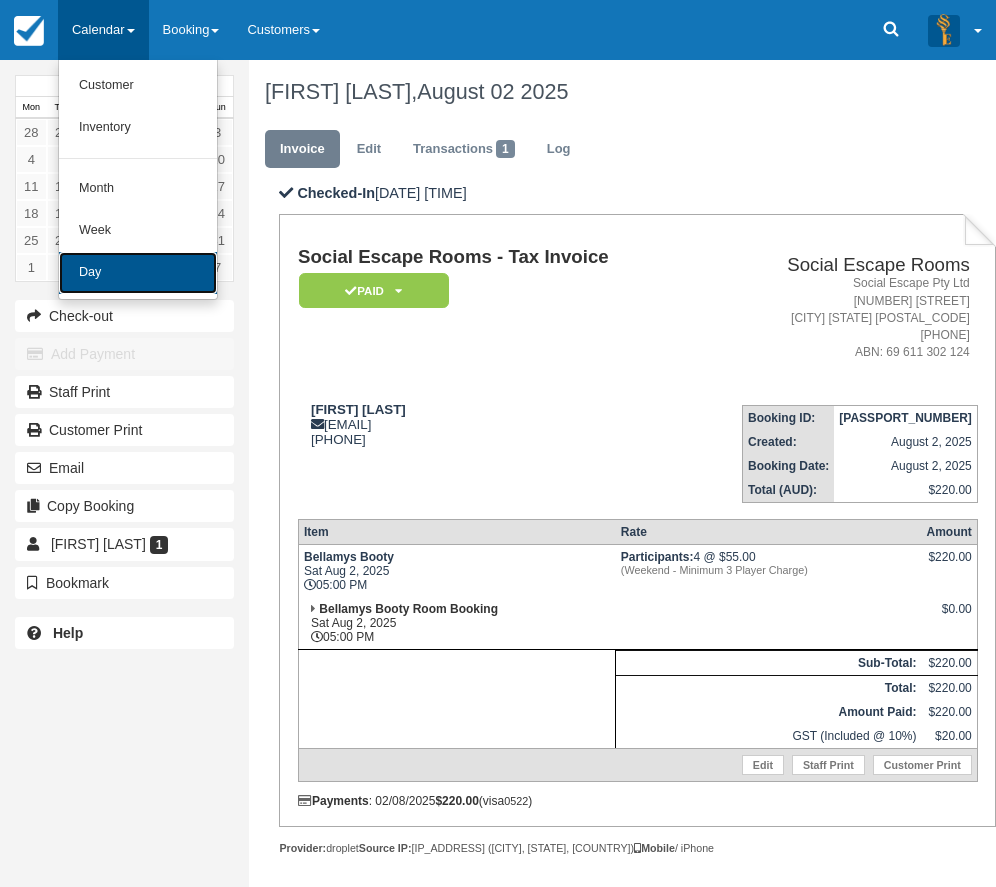 click on "Day" at bounding box center (138, 273) 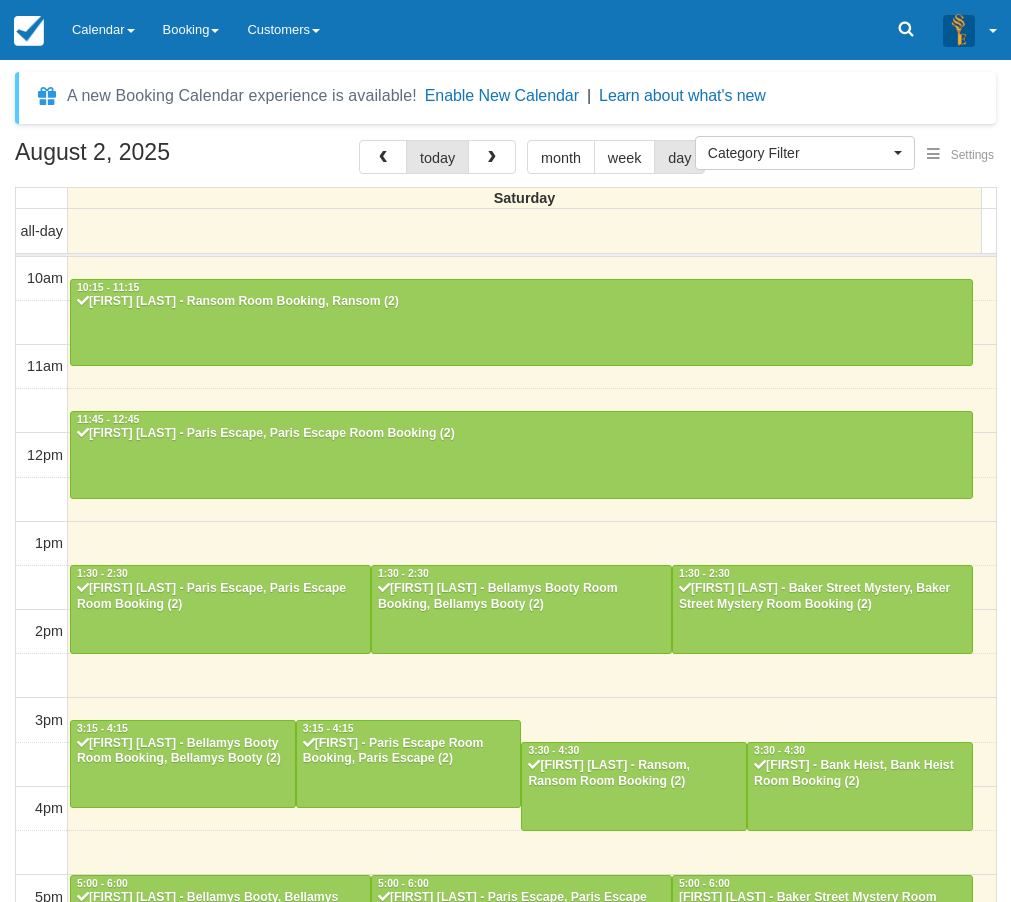select 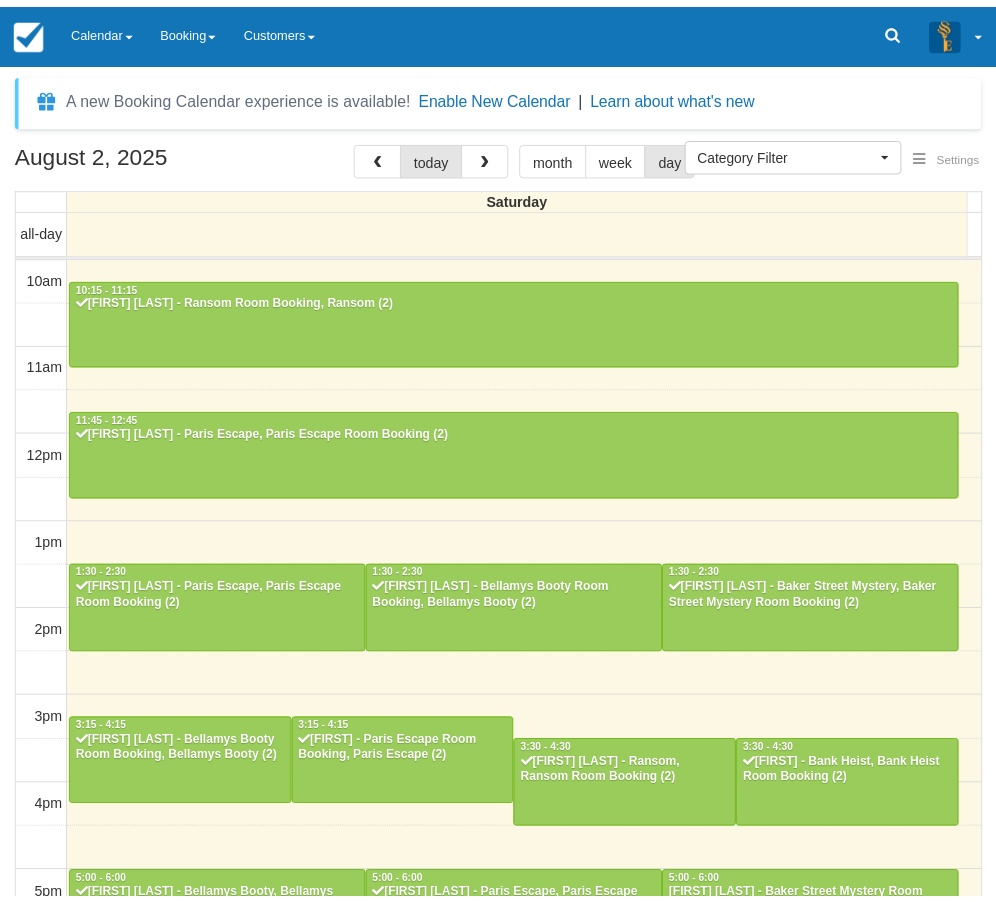 scroll, scrollTop: 0, scrollLeft: 0, axis: both 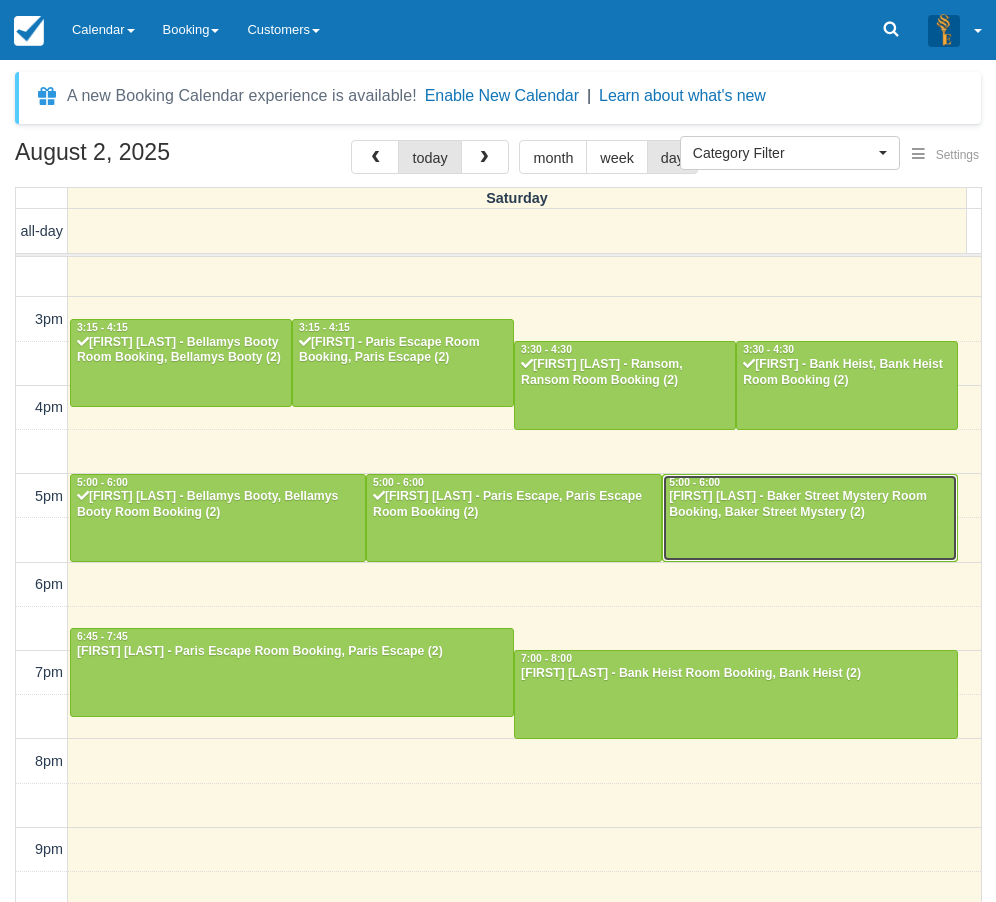 click at bounding box center (810, 518) 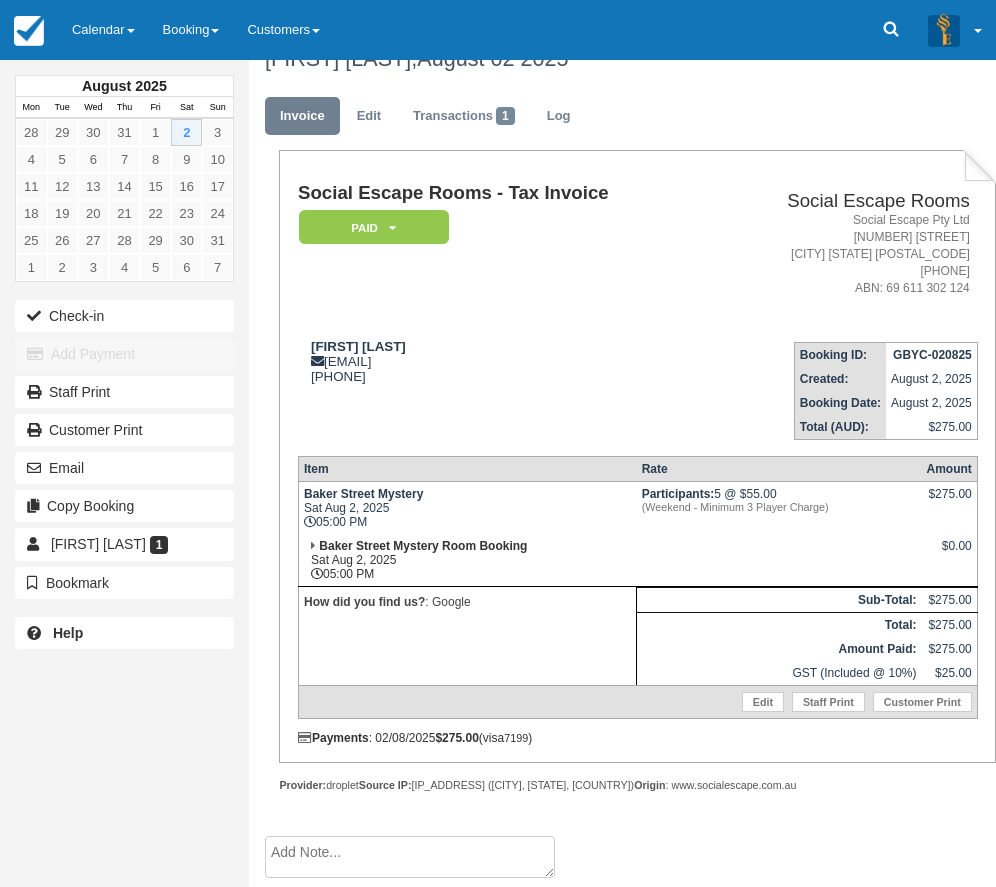 scroll, scrollTop: 35, scrollLeft: 0, axis: vertical 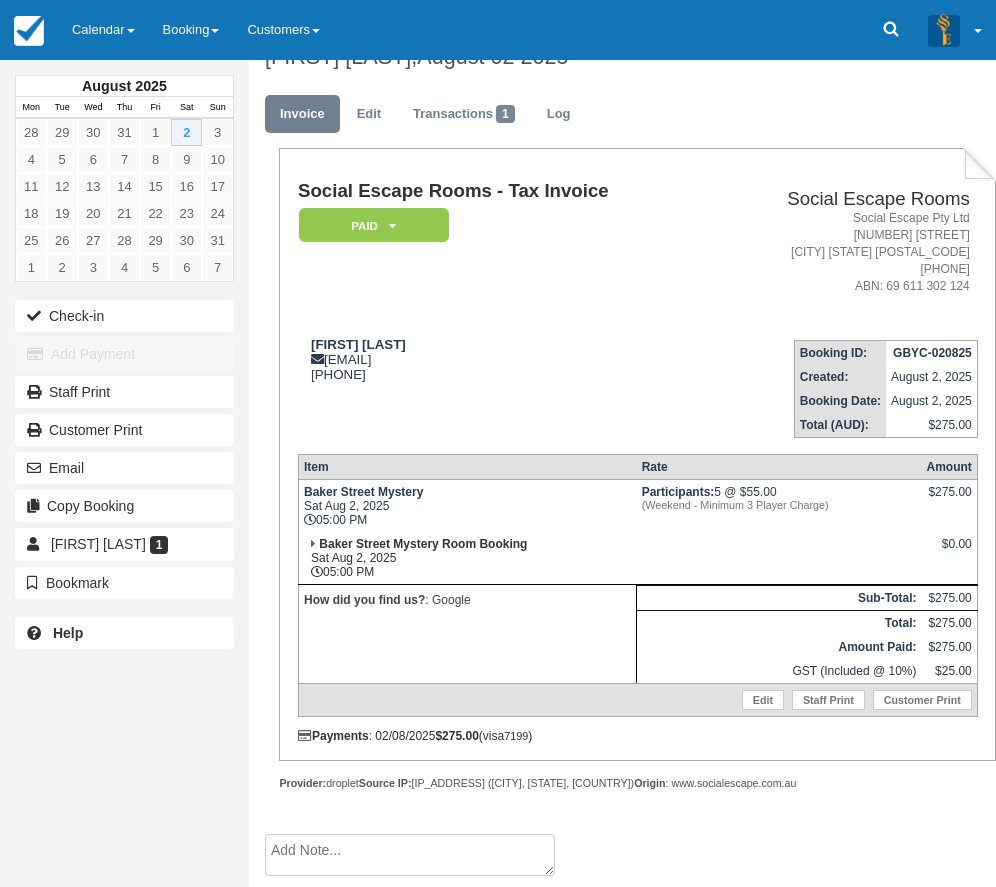 click on "Check-in
Add Payment
Staff Print
Customer Print
Email
Copy Booking
[FIRST] [LAST]   1
Change Customer Attribution
RemoveBookmark
Bookmark" at bounding box center (124, 449) 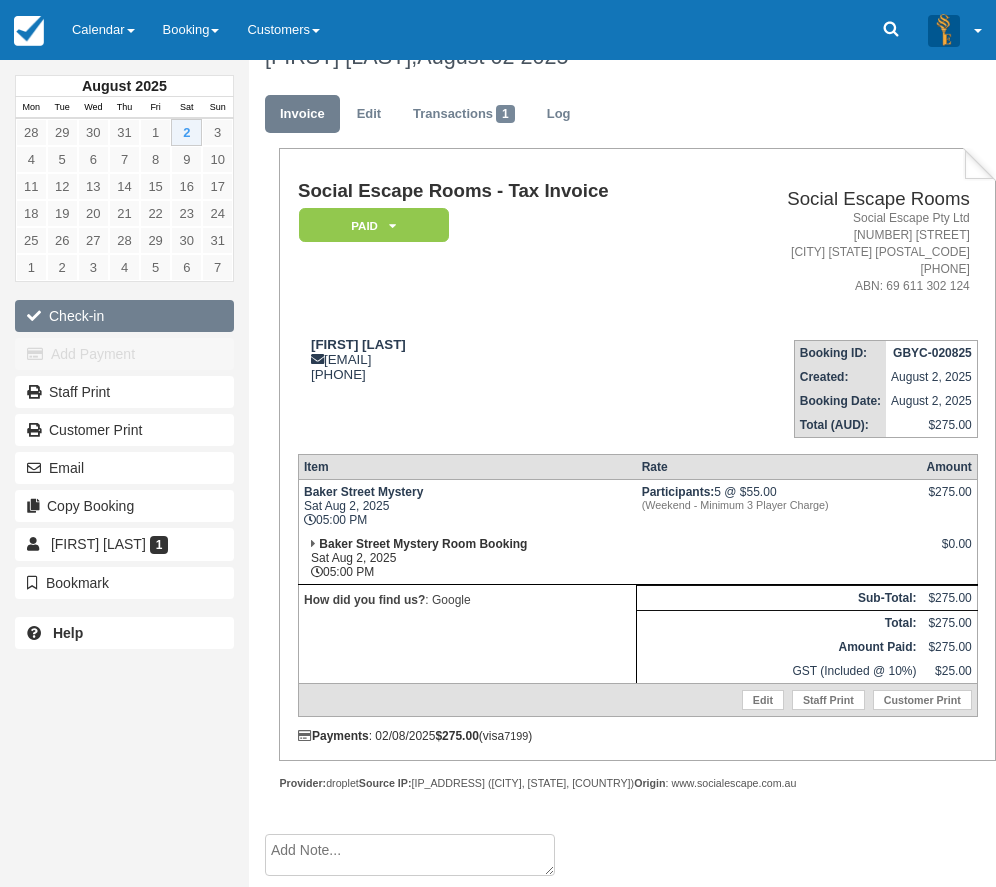 click on "Check-in" at bounding box center [124, 316] 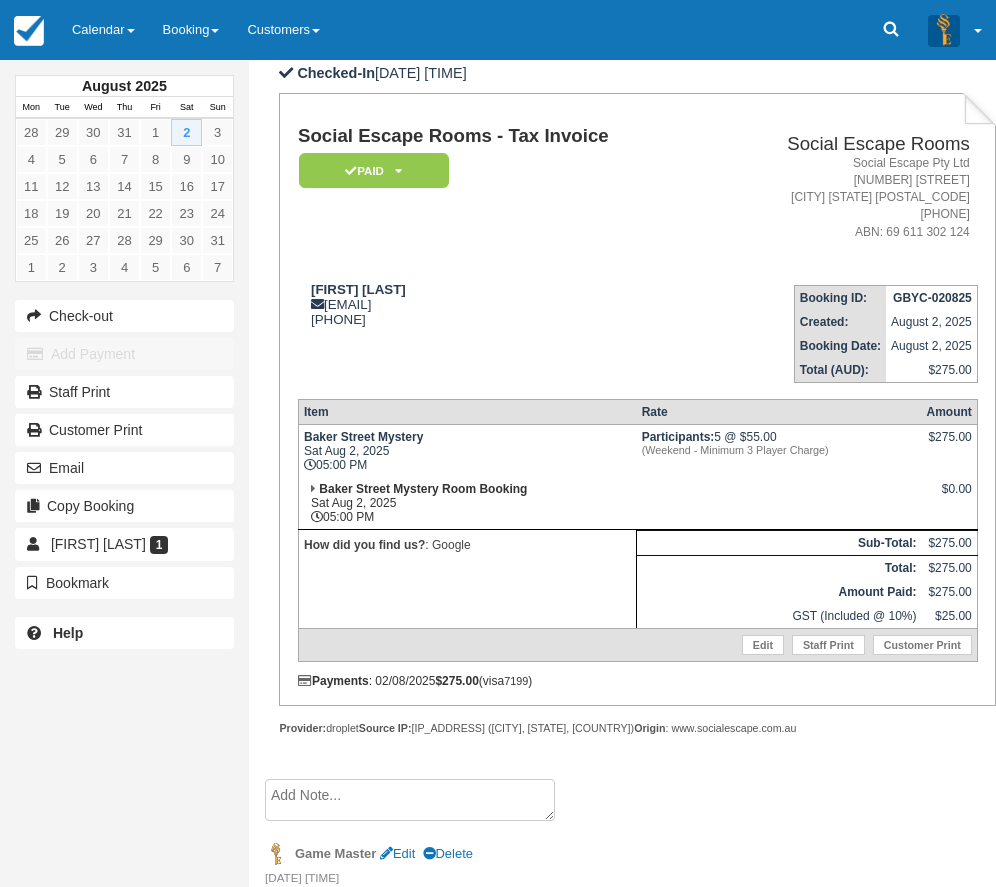 scroll, scrollTop: 200, scrollLeft: 0, axis: vertical 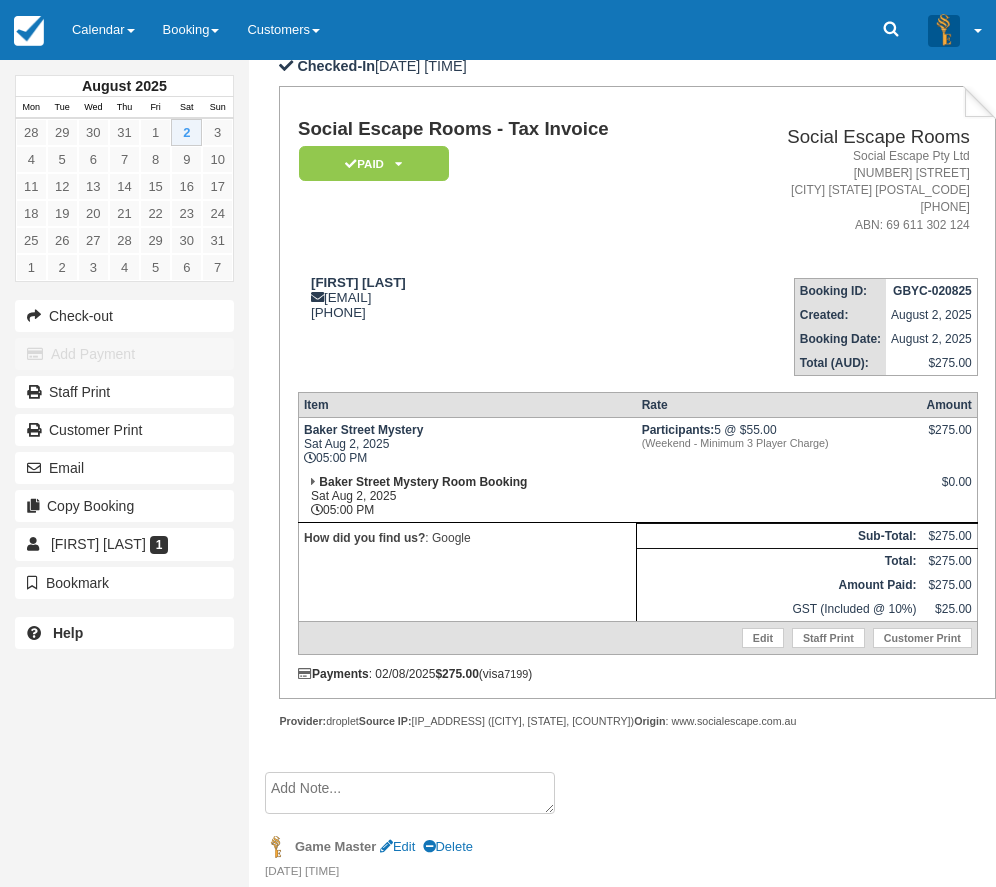 click on "Baker Street Mystery
Sat Aug 2, 2025
05:00 PM" at bounding box center (467, 443) 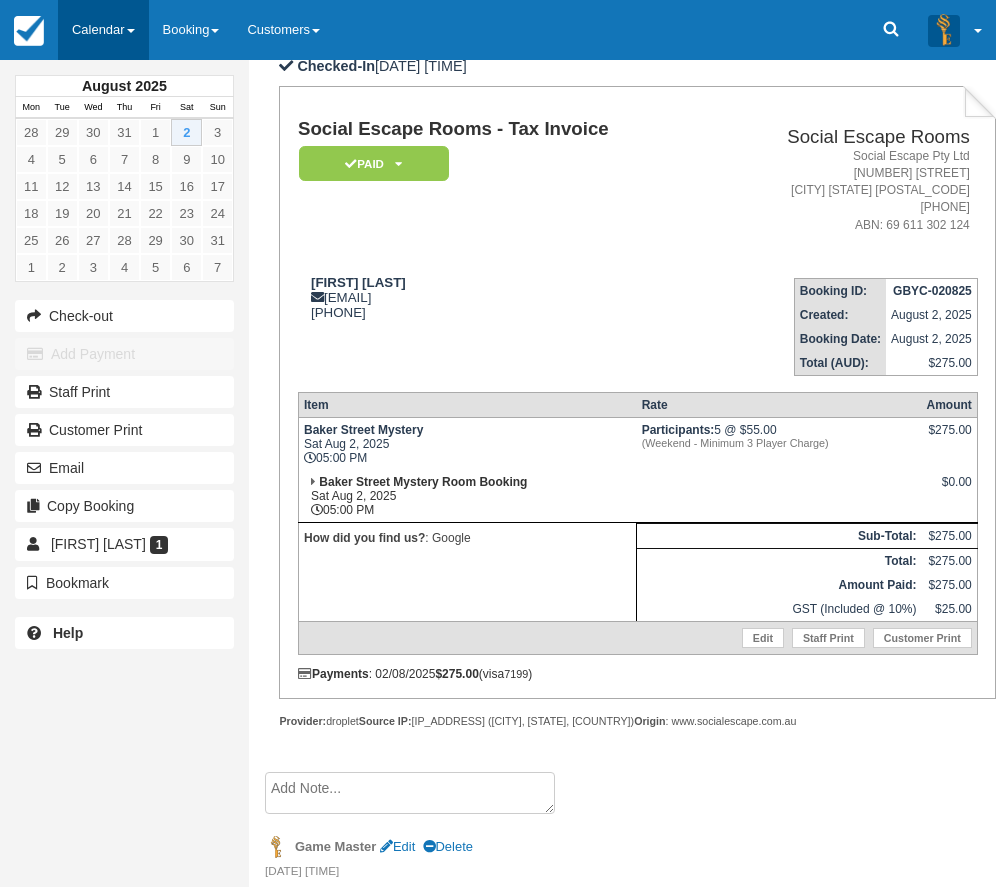 click on "Calendar" at bounding box center (103, 30) 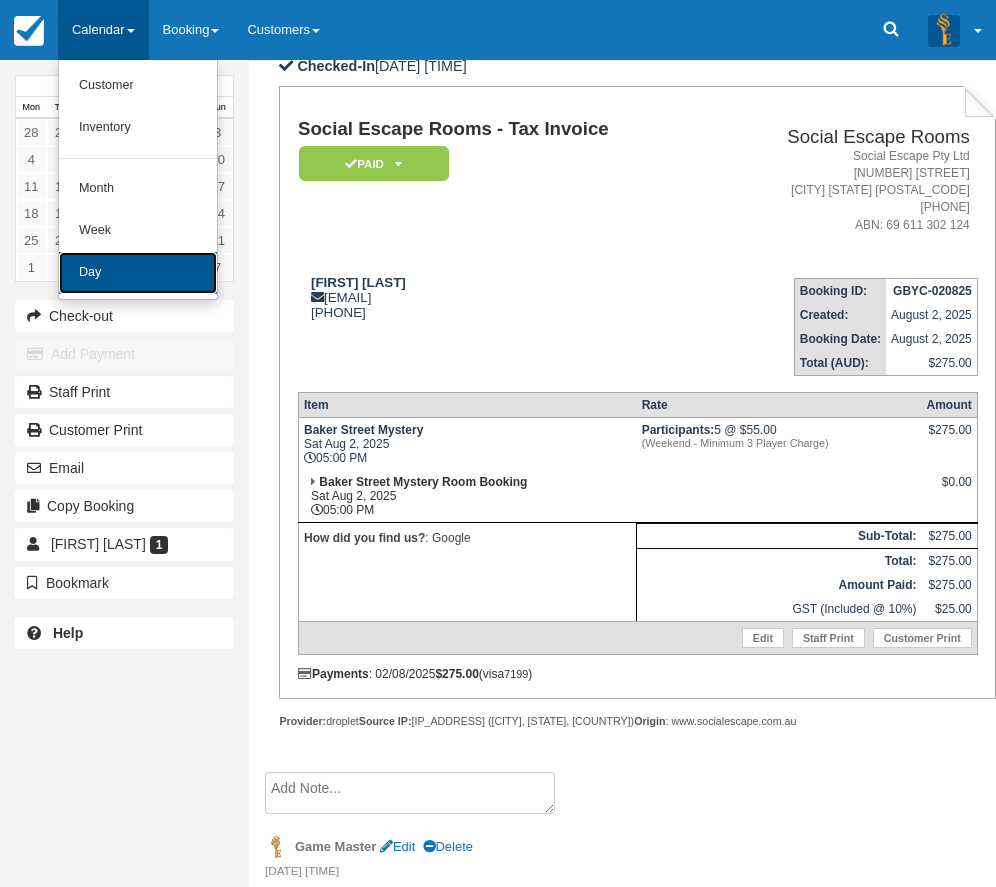 click on "Day" at bounding box center (138, 273) 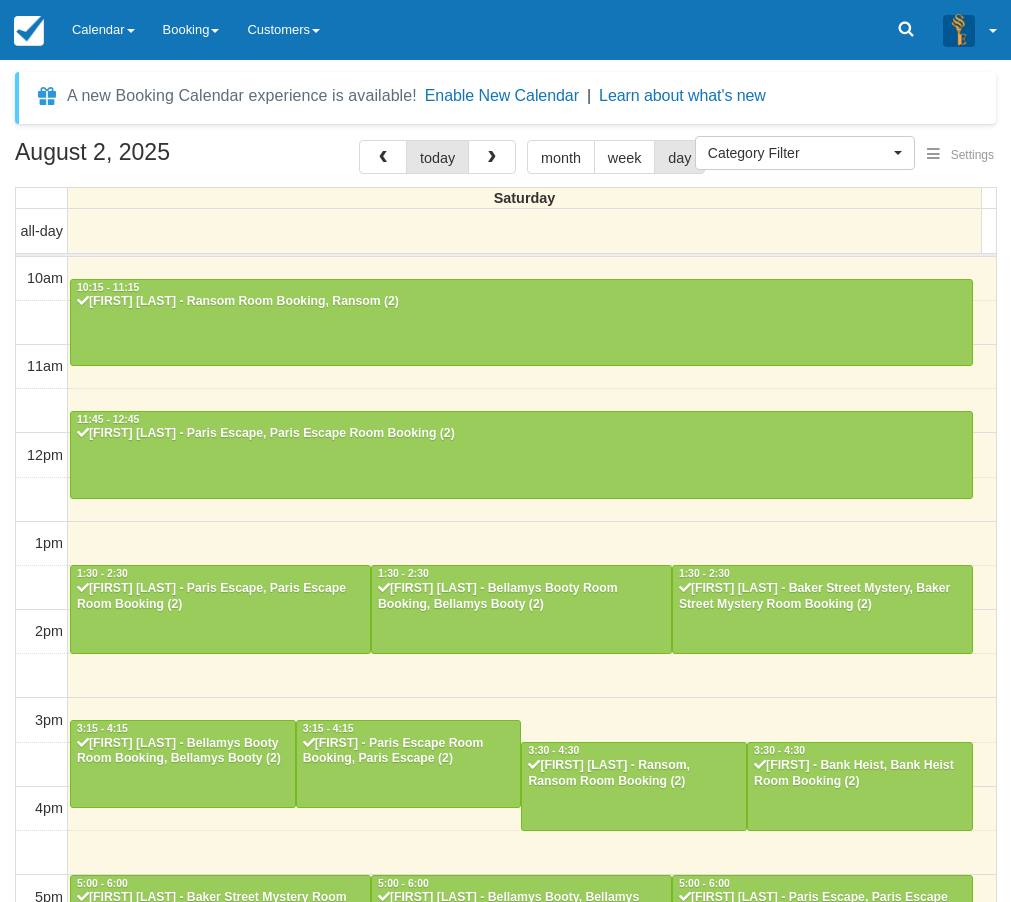 select 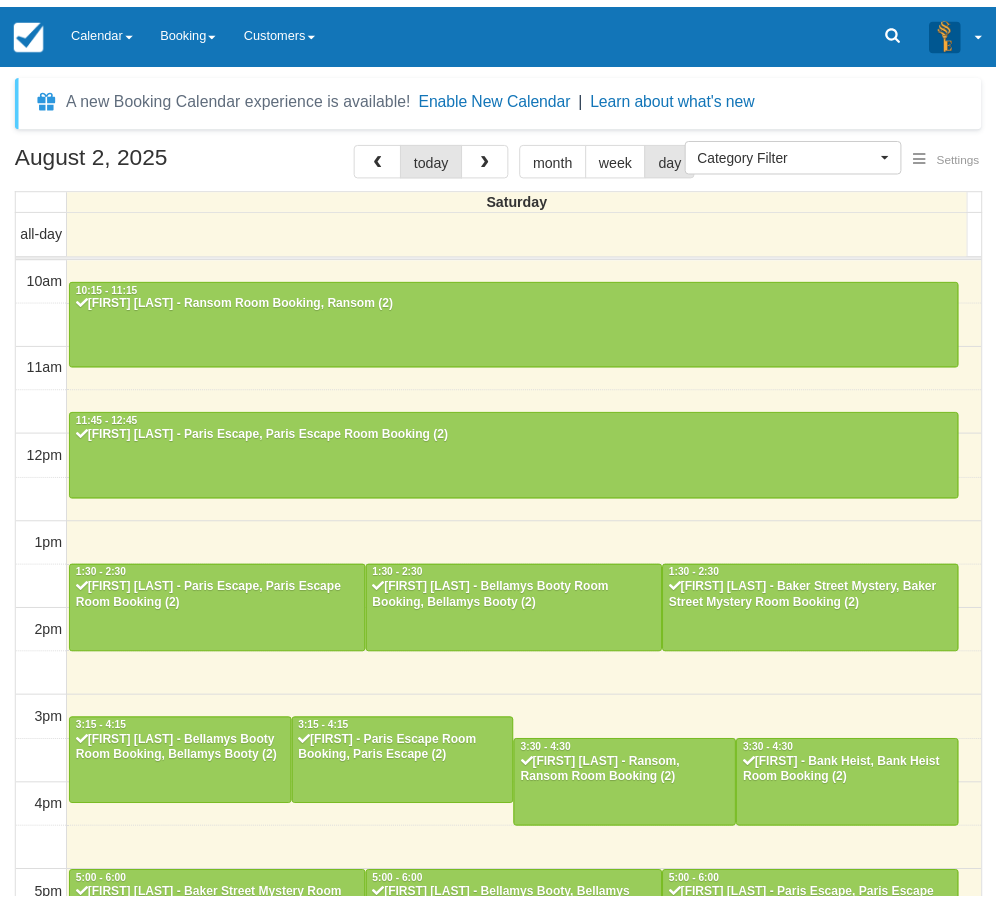 scroll, scrollTop: 0, scrollLeft: 0, axis: both 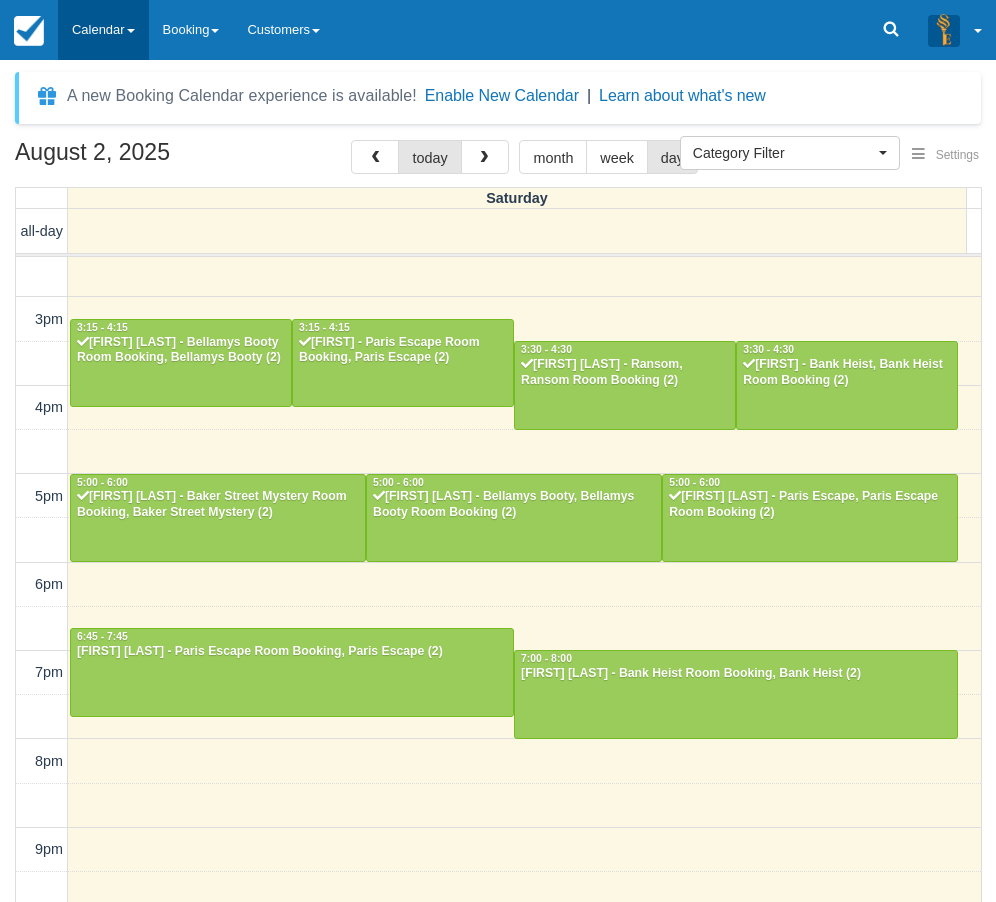 click on "Calendar" at bounding box center [103, 30] 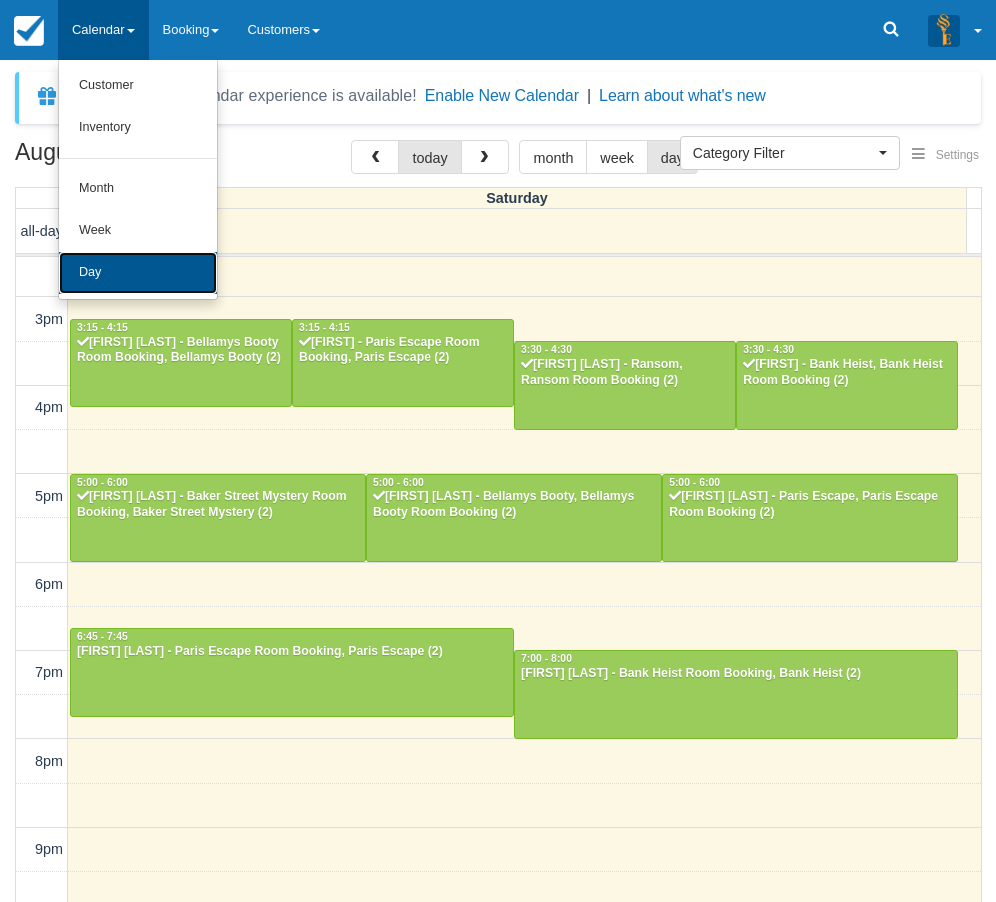 click on "Day" at bounding box center (138, 273) 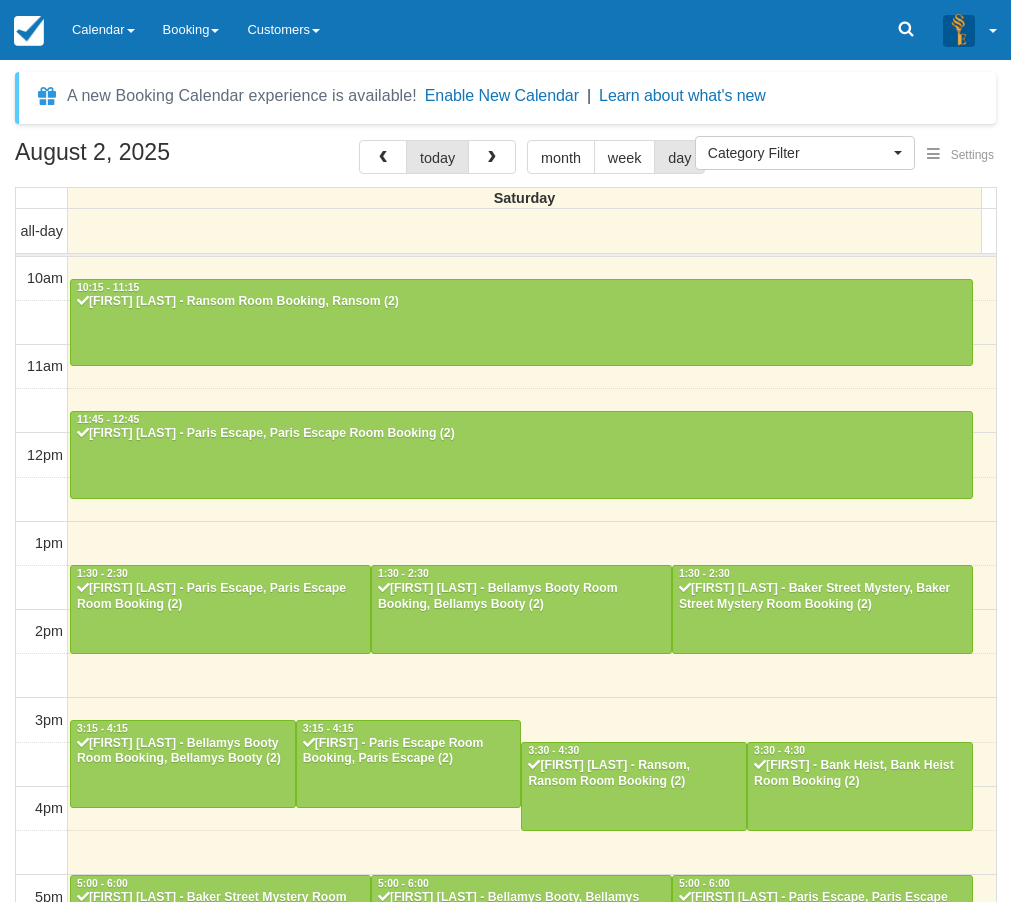 select 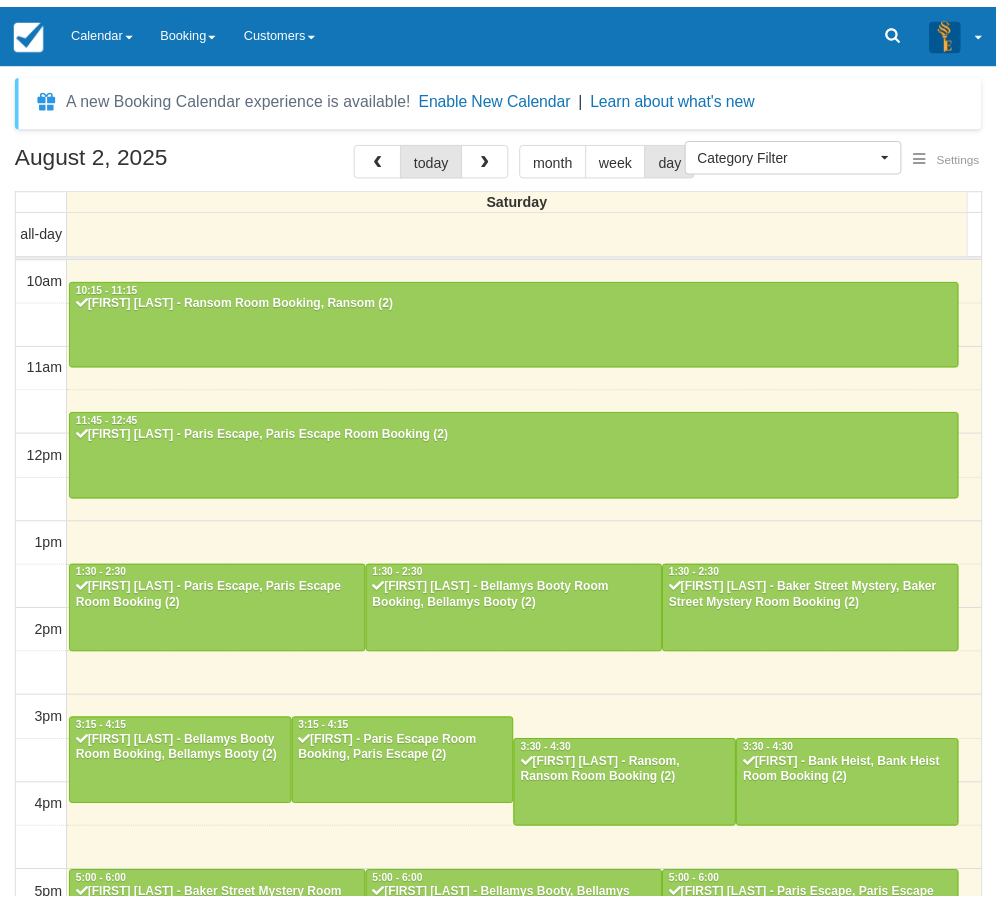 scroll, scrollTop: 0, scrollLeft: 0, axis: both 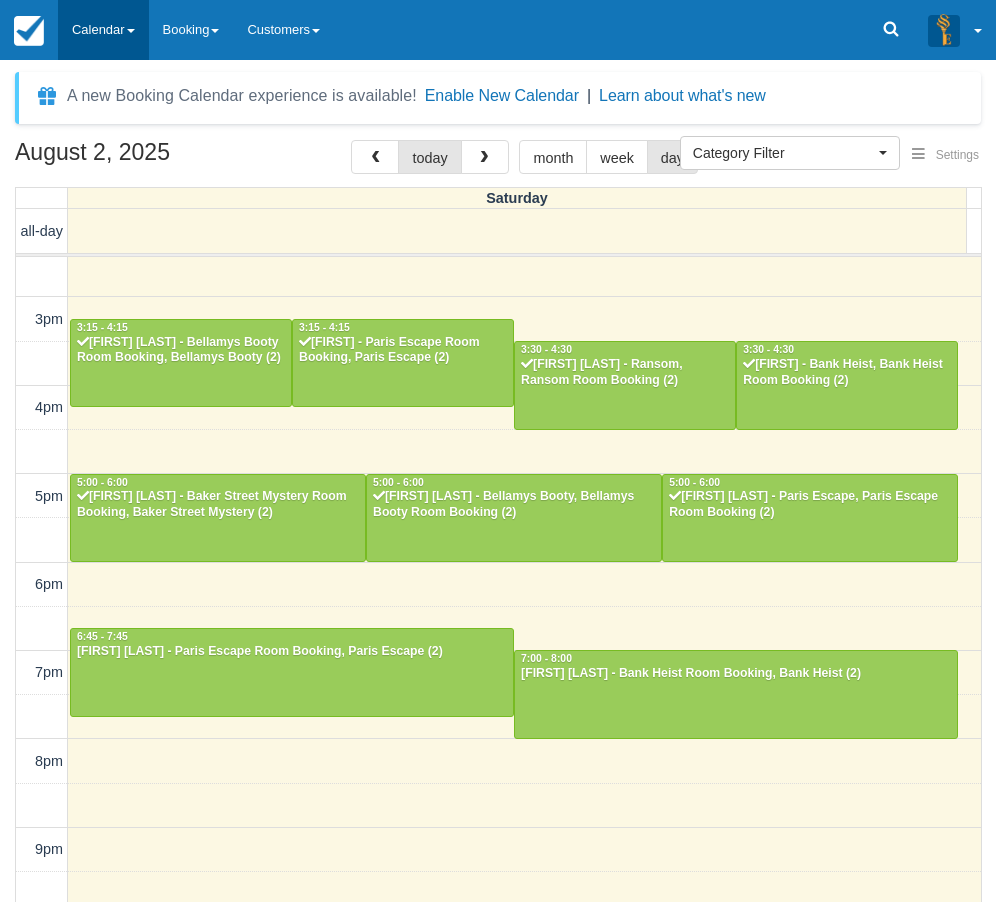 click on "Calendar" at bounding box center [103, 30] 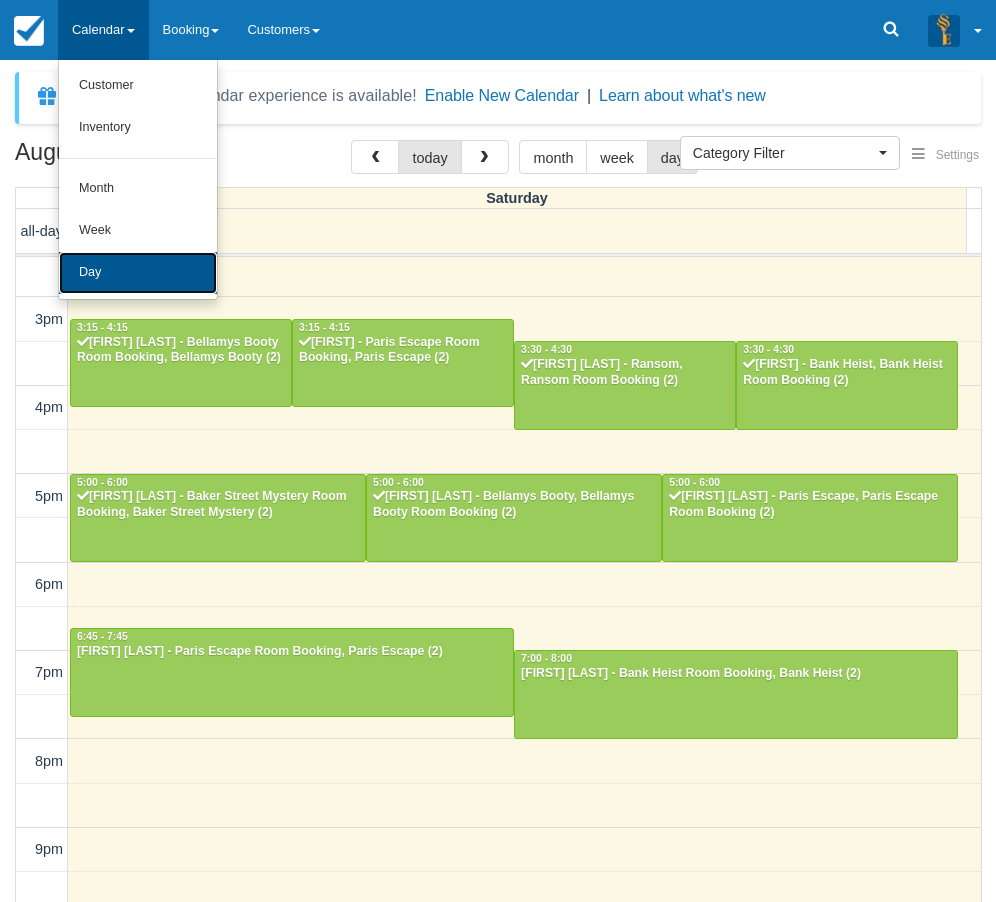 click on "Day" at bounding box center [138, 273] 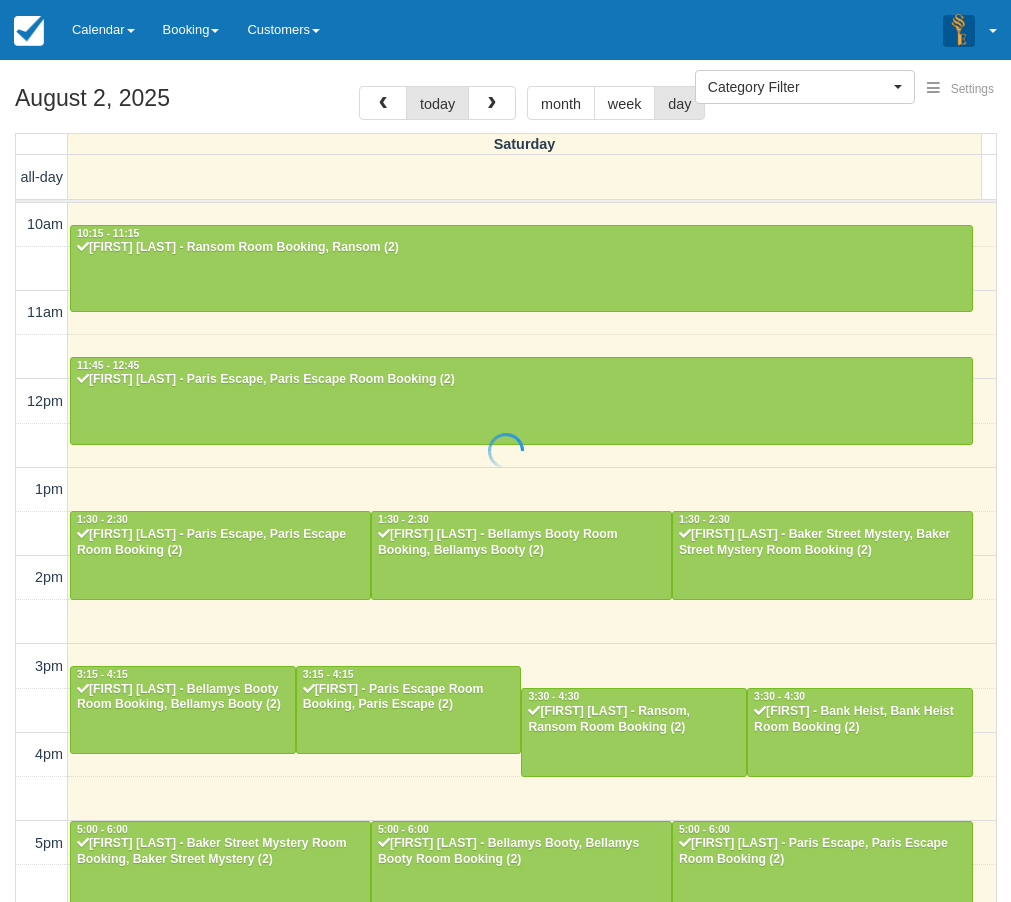 select 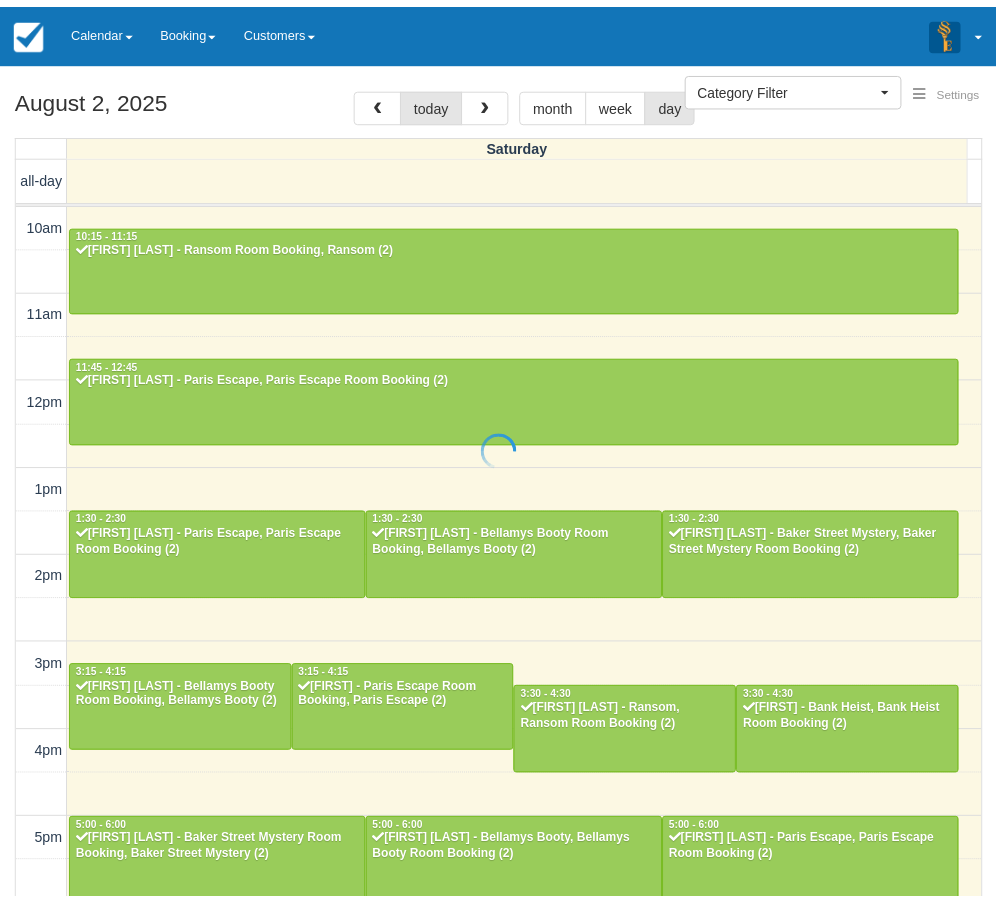 scroll, scrollTop: 0, scrollLeft: 0, axis: both 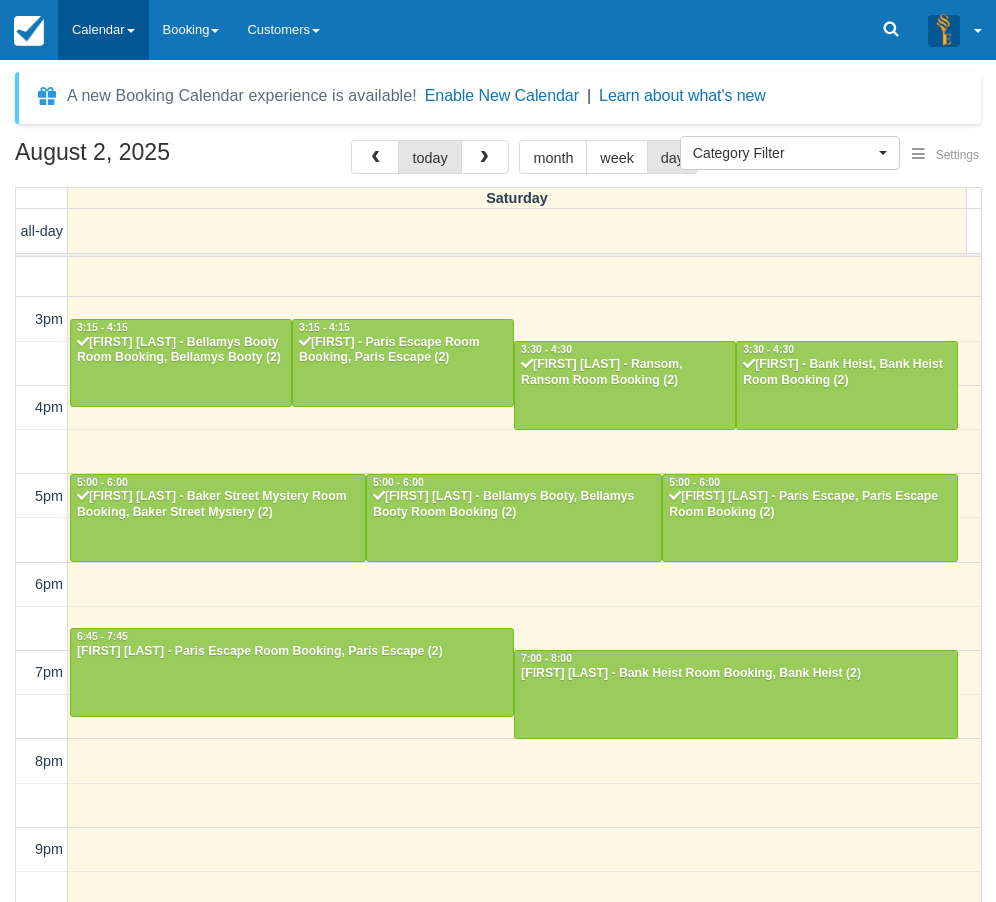 click on "Calendar" at bounding box center [103, 30] 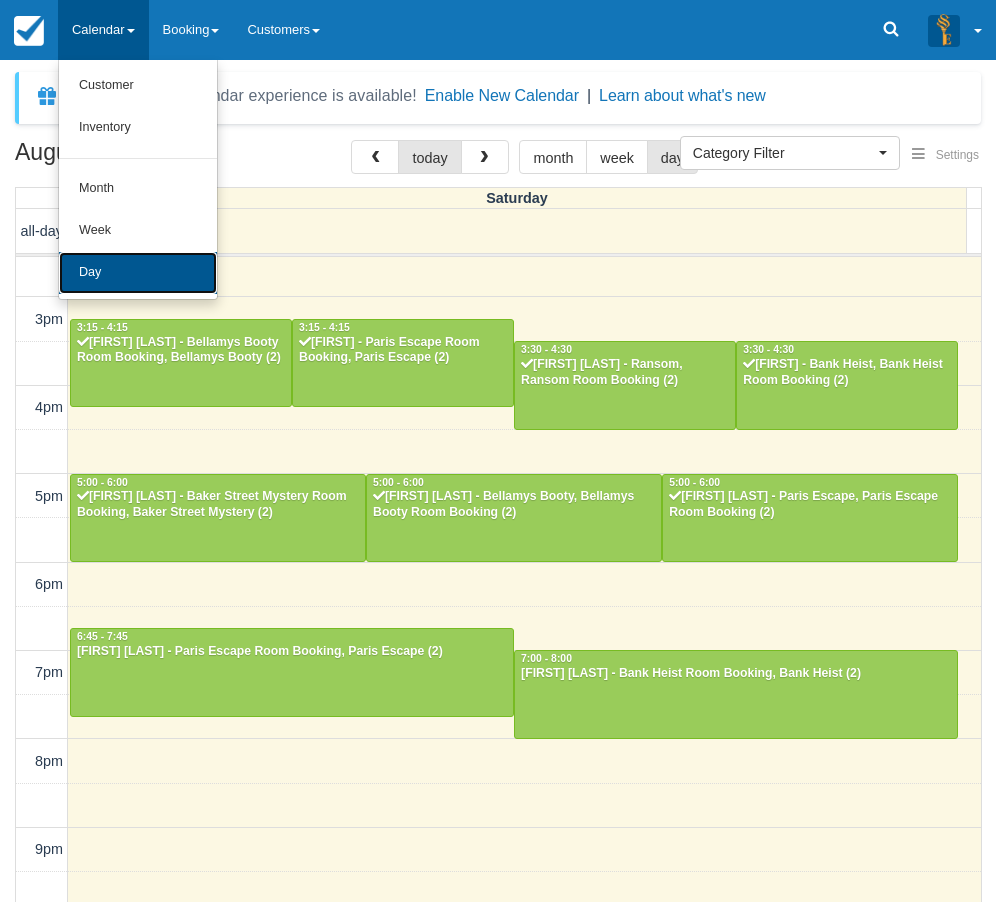click on "Day" at bounding box center (138, 273) 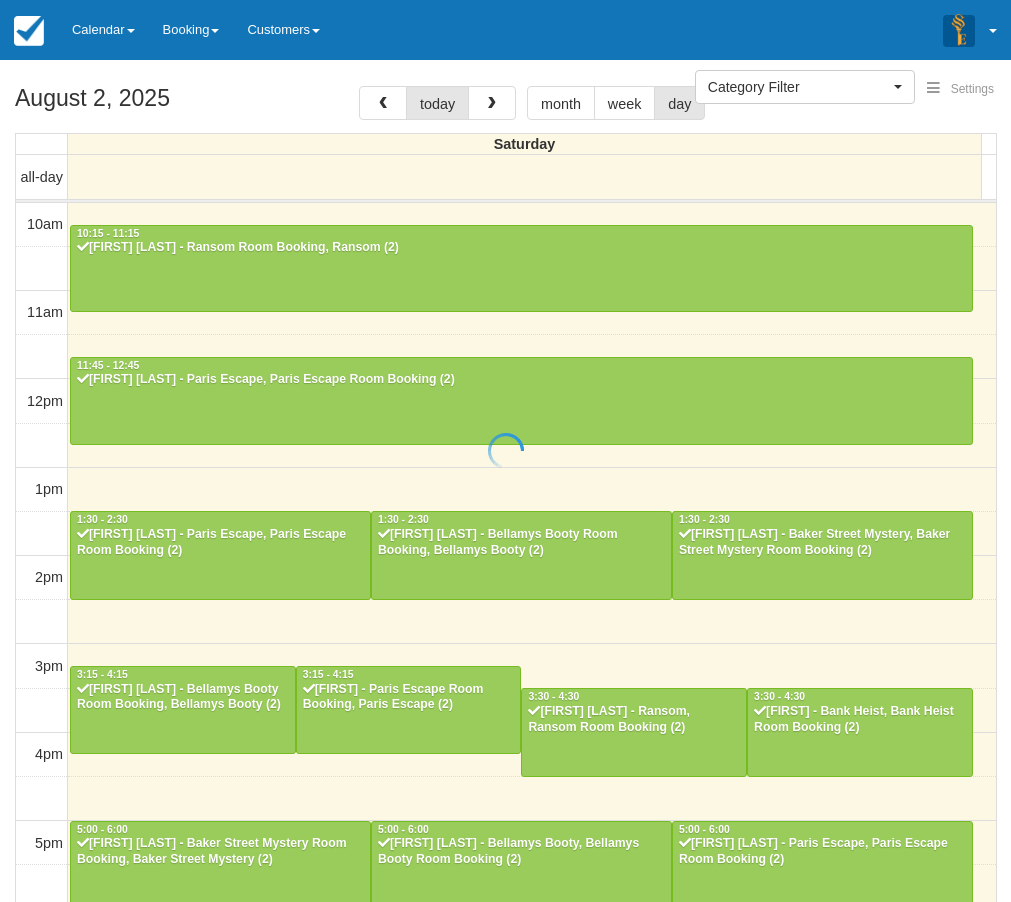 select 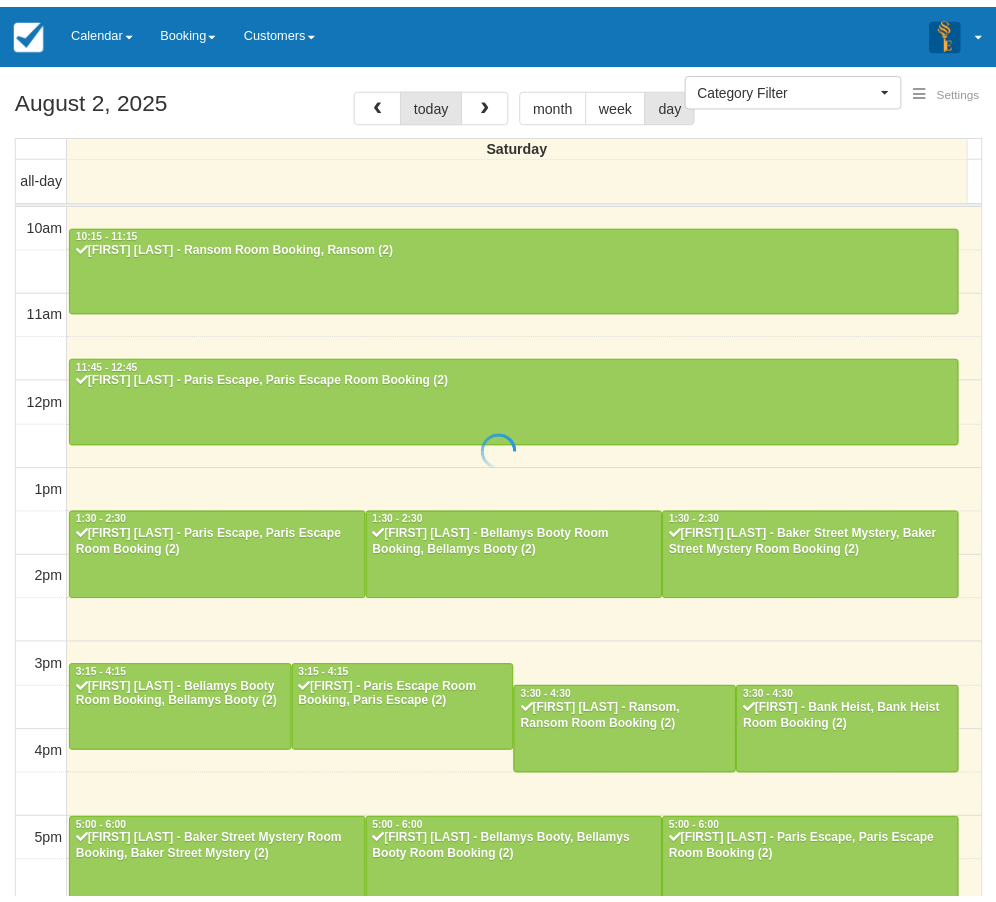 scroll, scrollTop: 0, scrollLeft: 0, axis: both 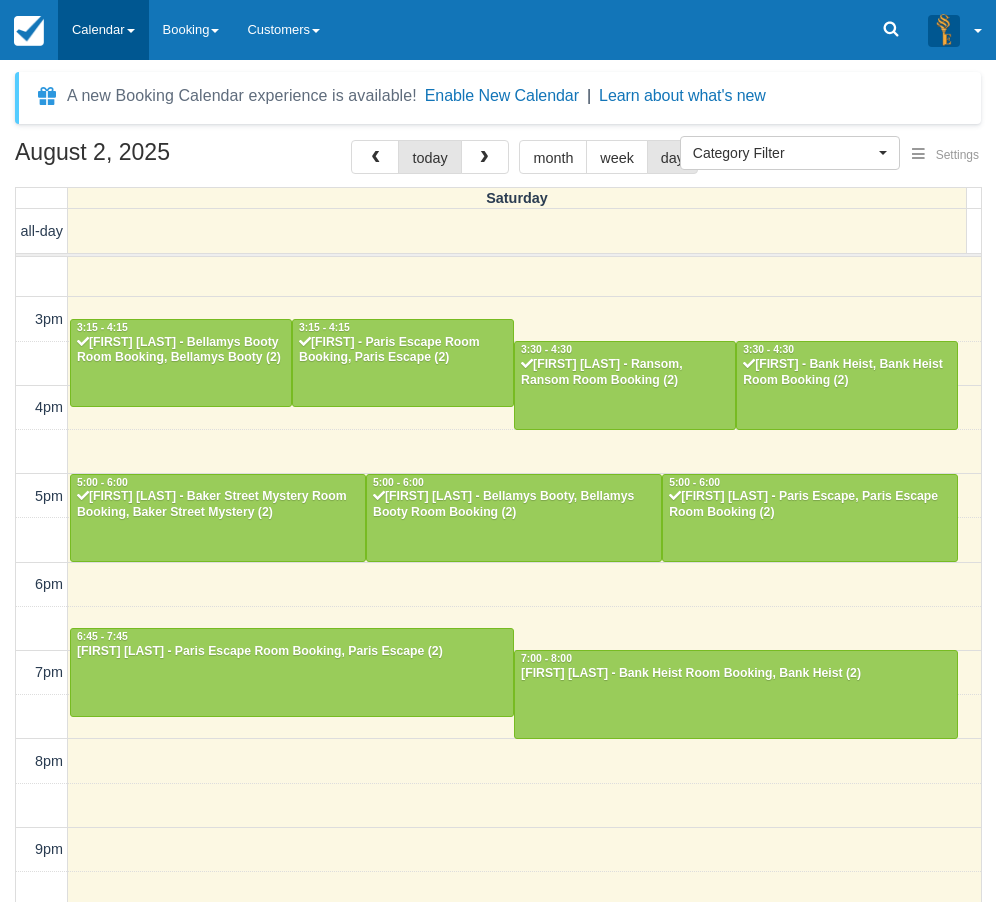 click on "Calendar" at bounding box center [103, 30] 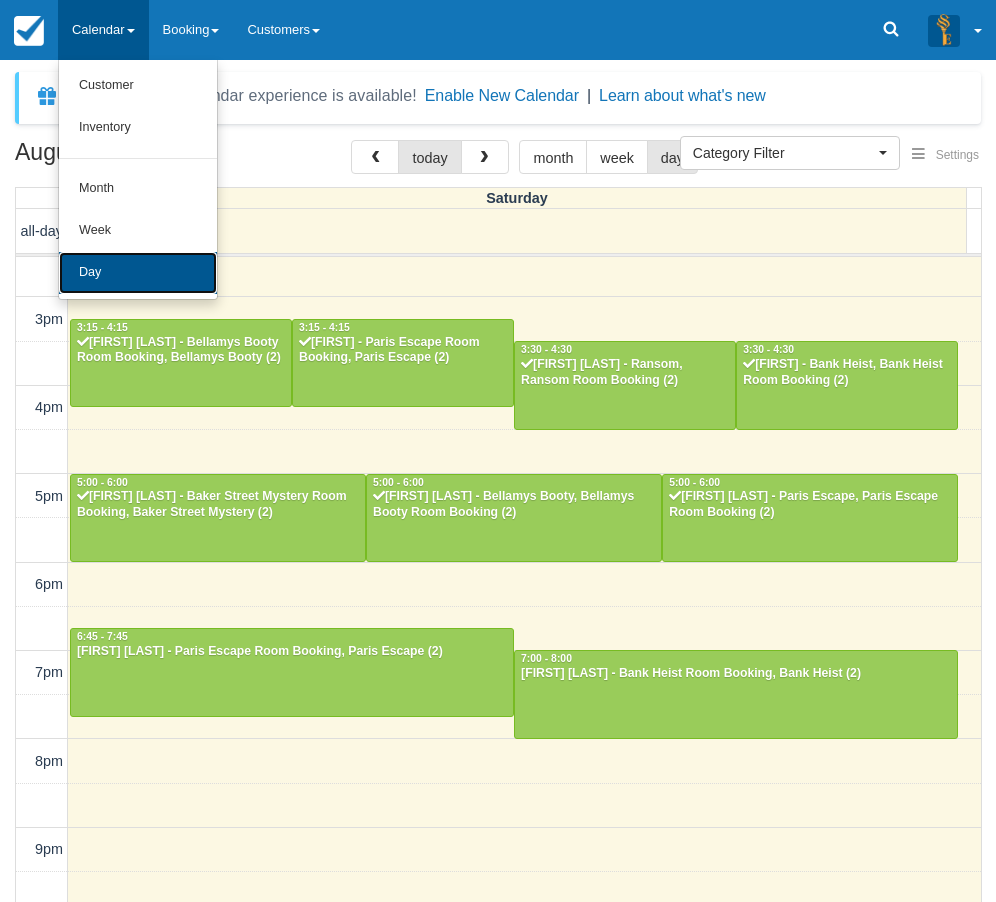 click on "Day" at bounding box center [138, 273] 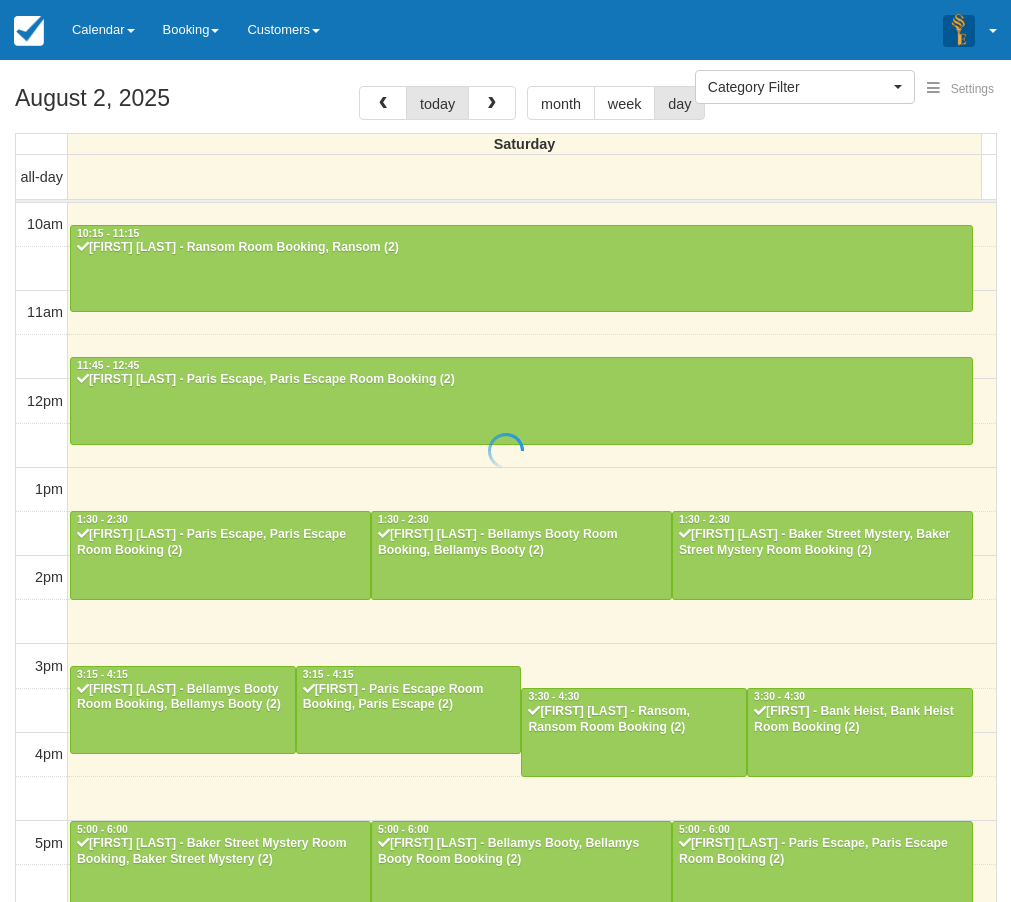 select 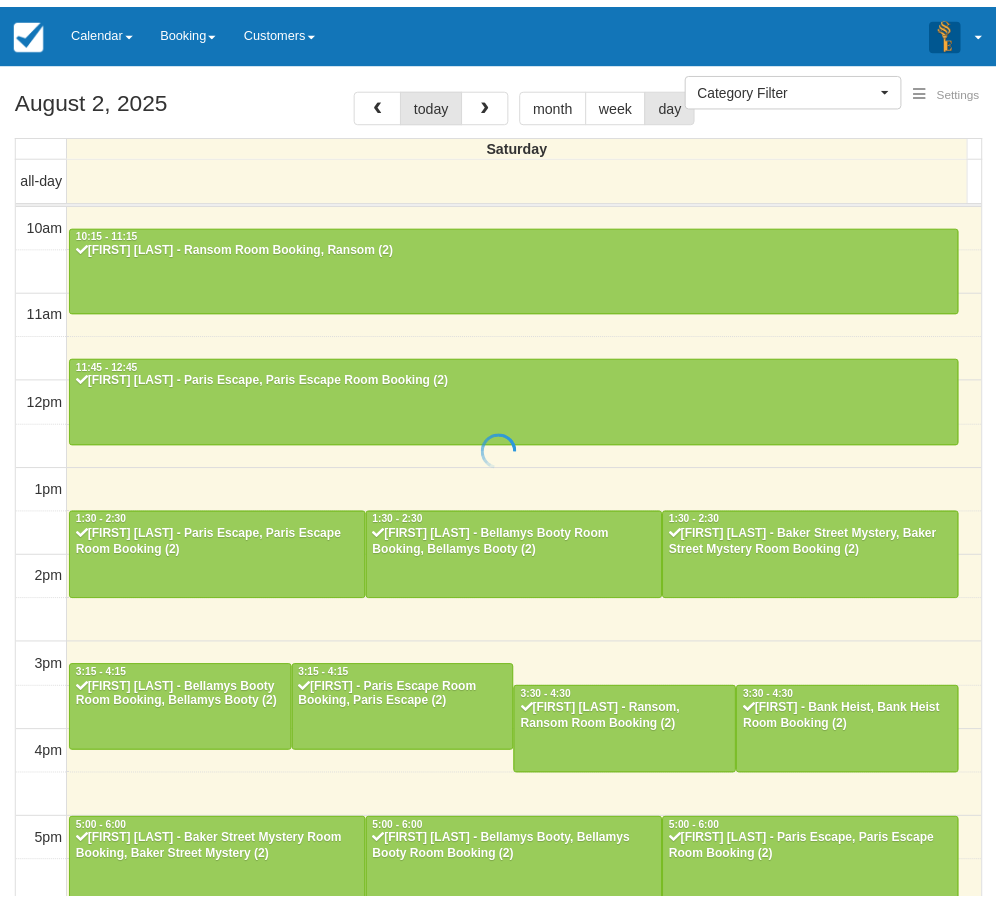 scroll, scrollTop: 0, scrollLeft: 0, axis: both 